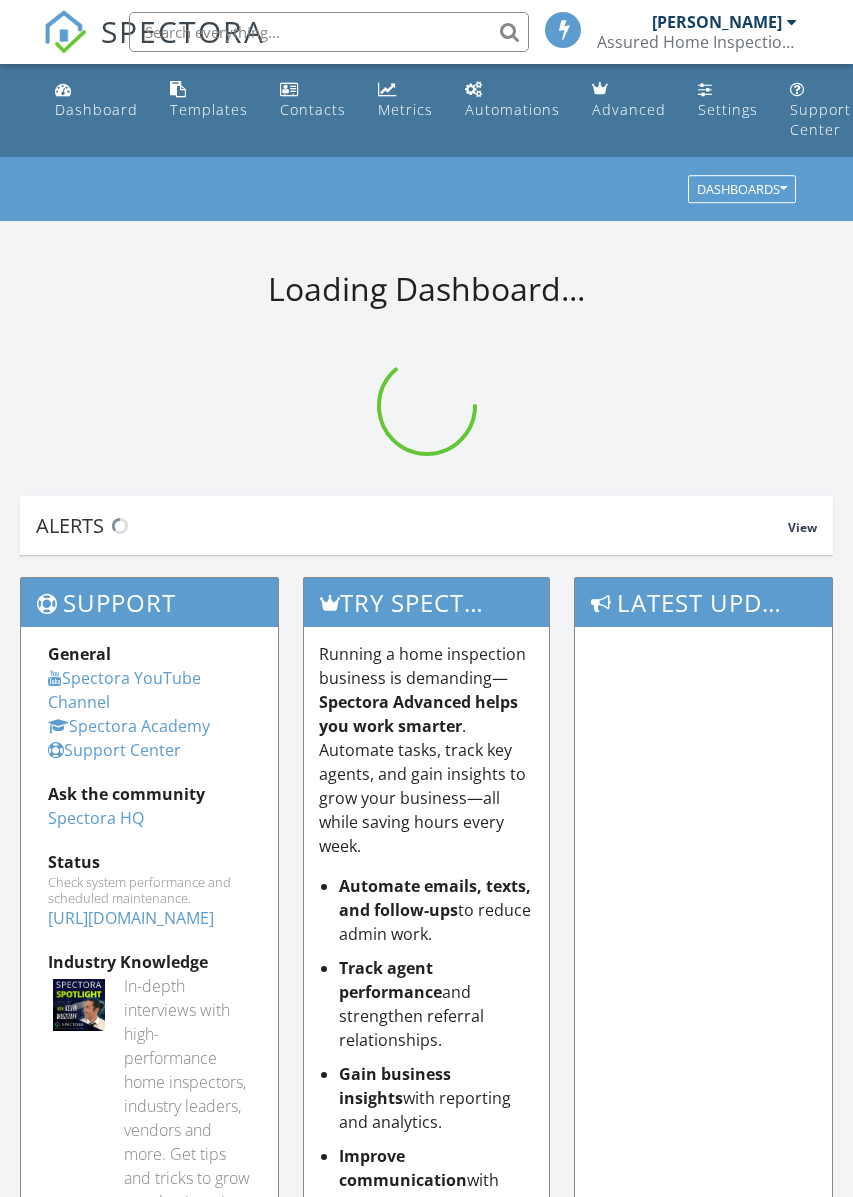 scroll, scrollTop: 0, scrollLeft: 0, axis: both 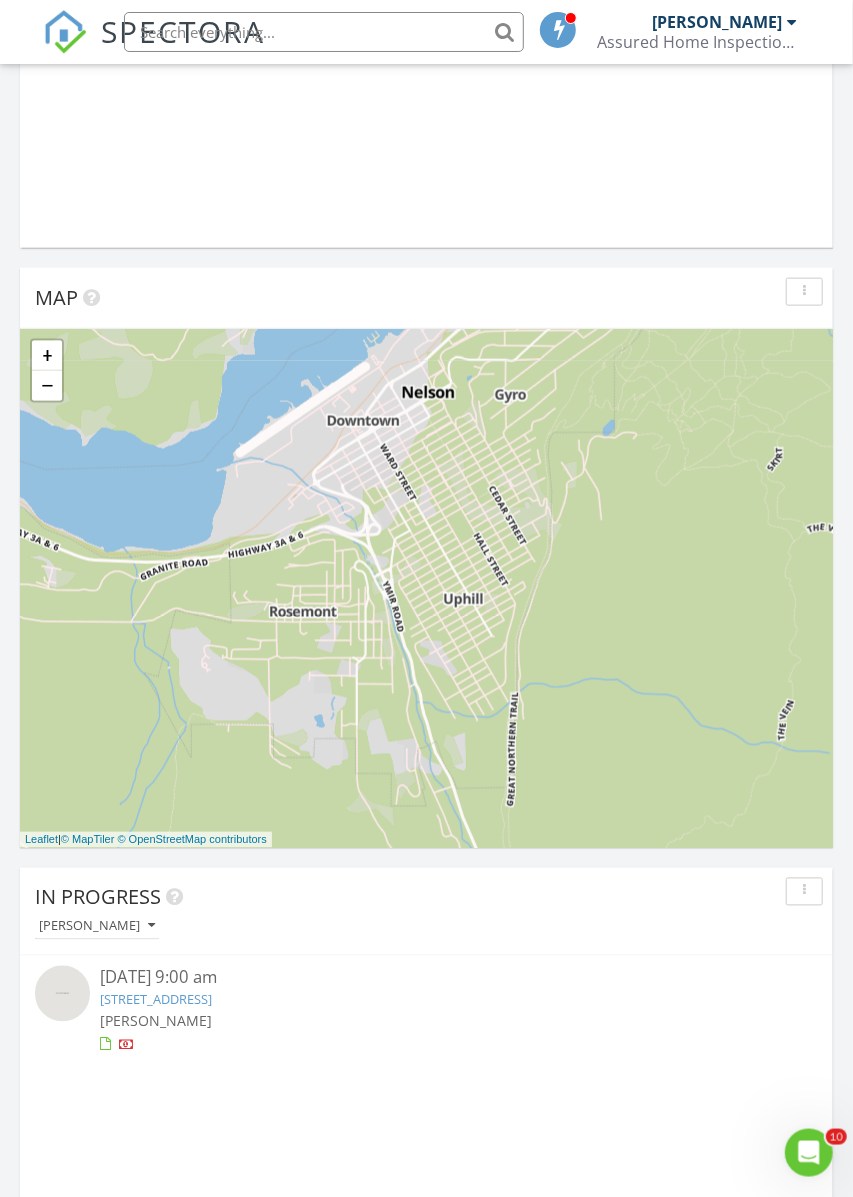 click at bounding box center (62, 993) 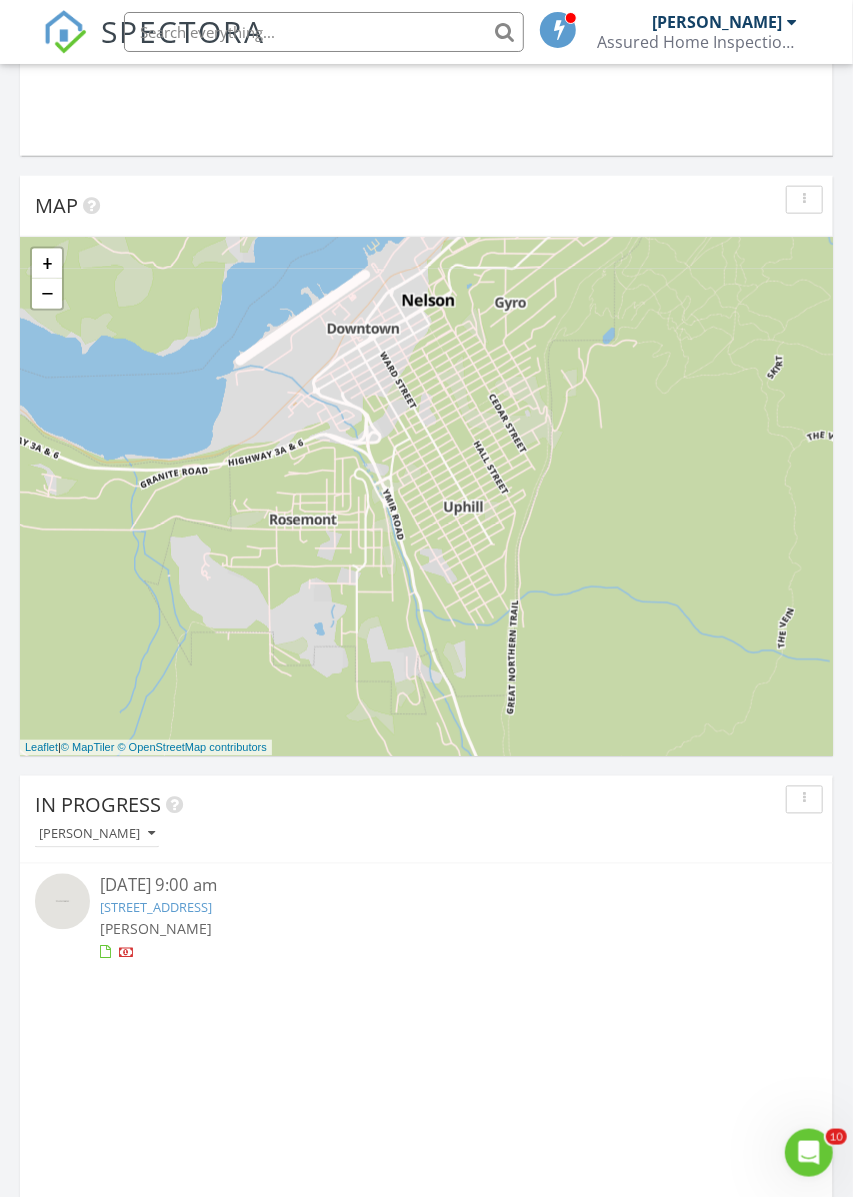 scroll, scrollTop: 748, scrollLeft: 0, axis: vertical 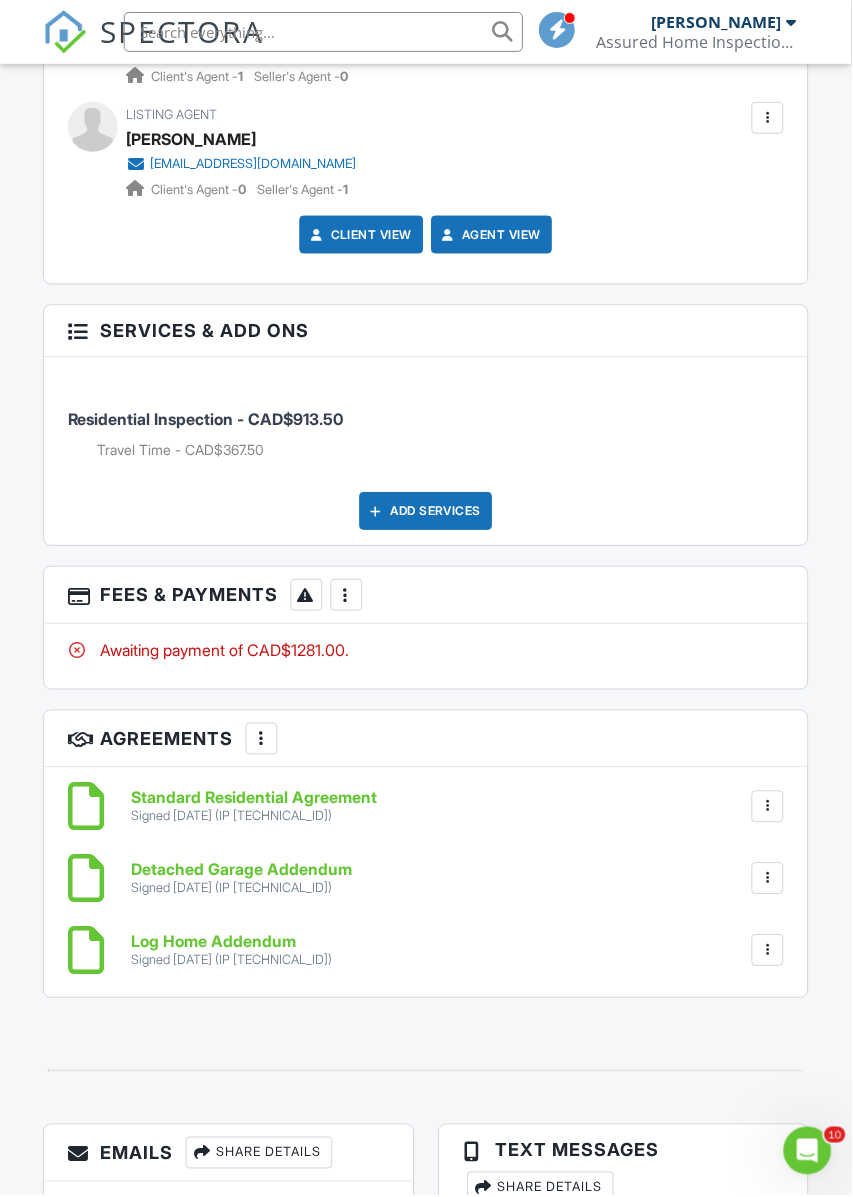 click at bounding box center (347, 596) 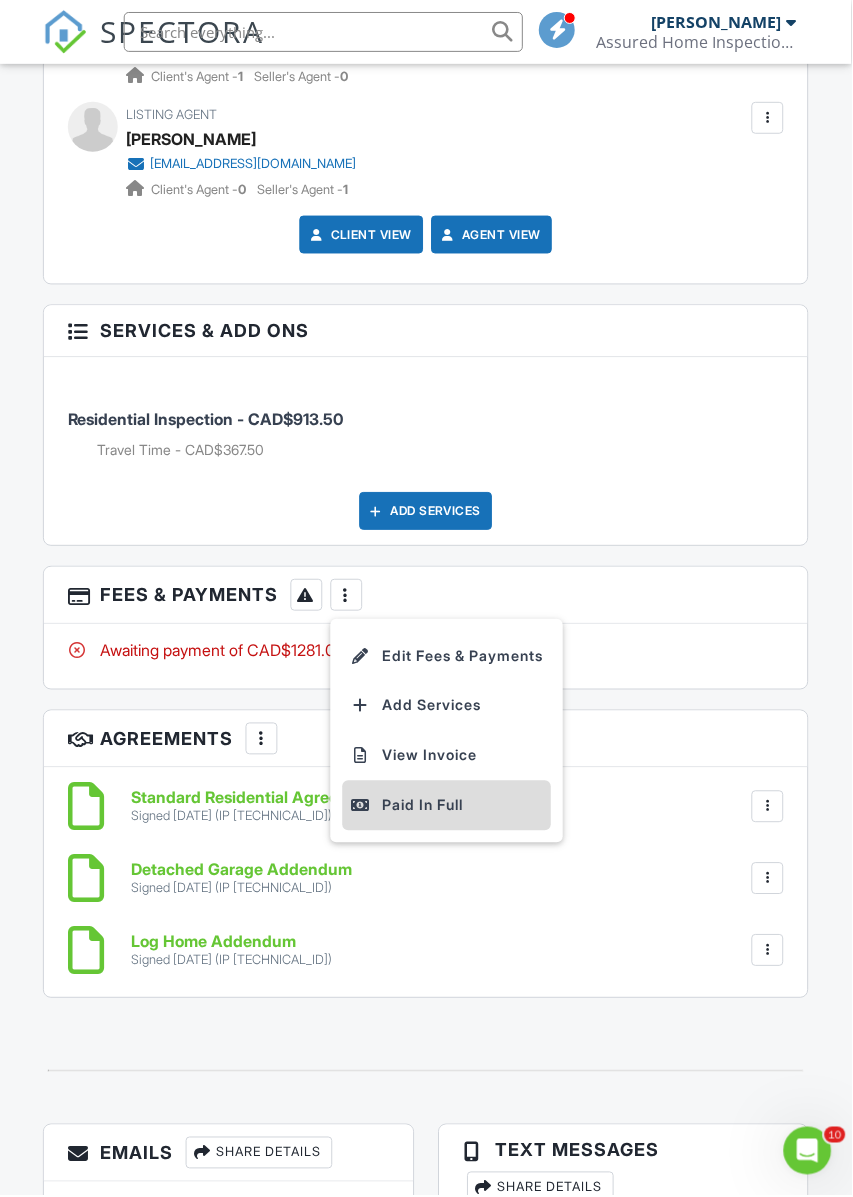 click on "Paid In Full" at bounding box center [447, 807] 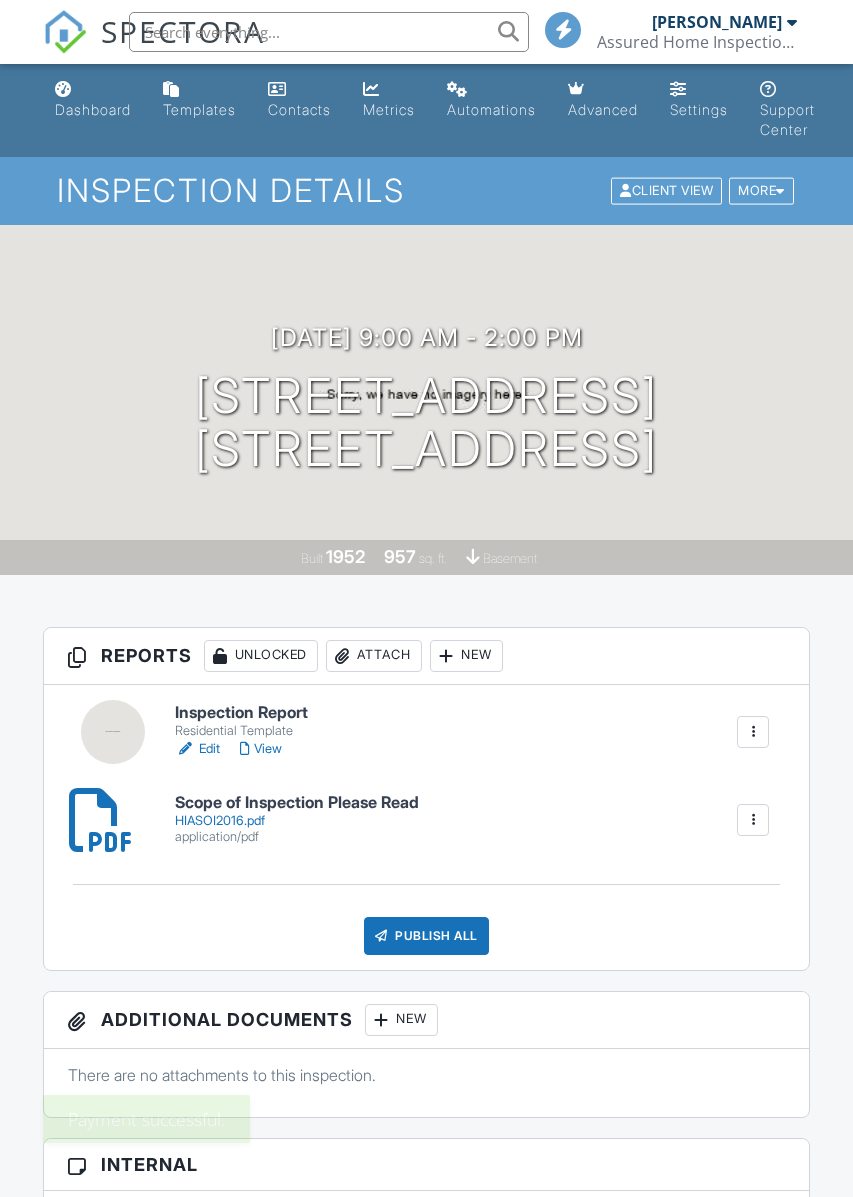 scroll, scrollTop: 0, scrollLeft: 0, axis: both 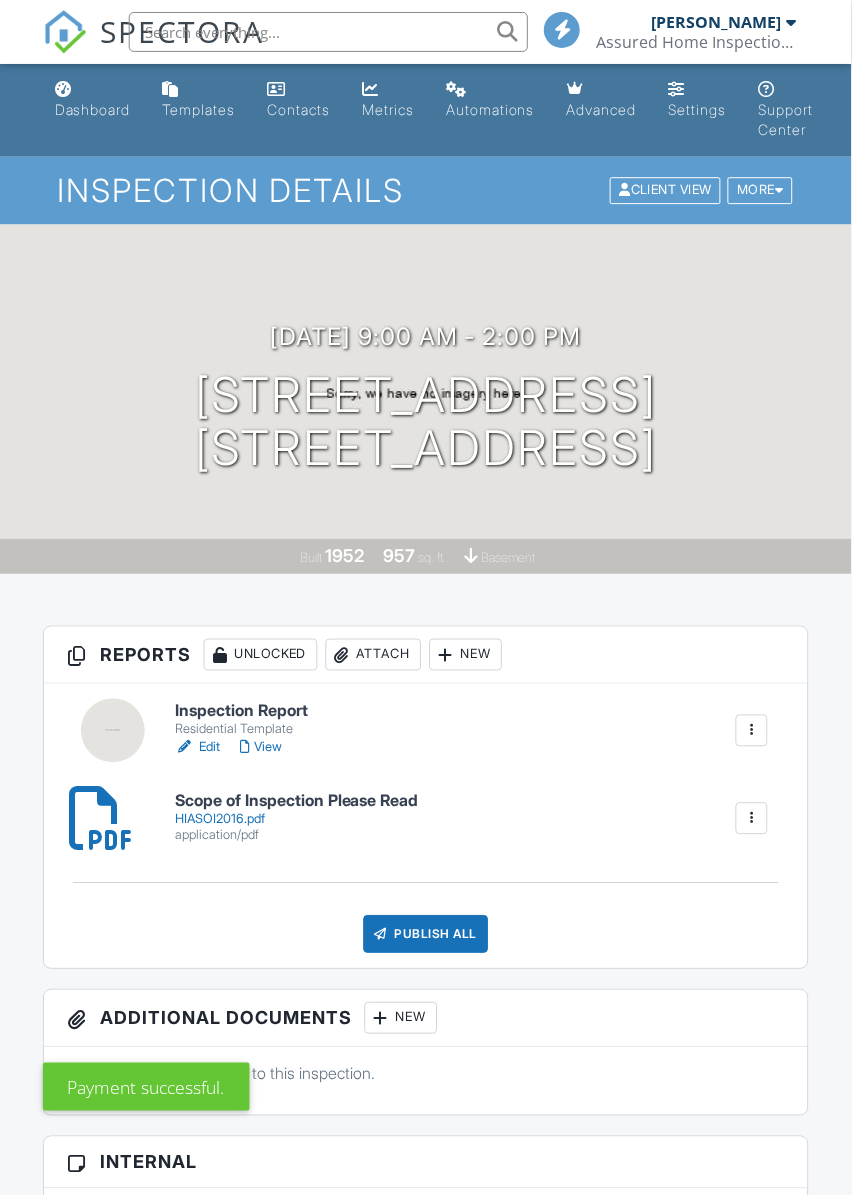click on "Edit" at bounding box center [197, 749] 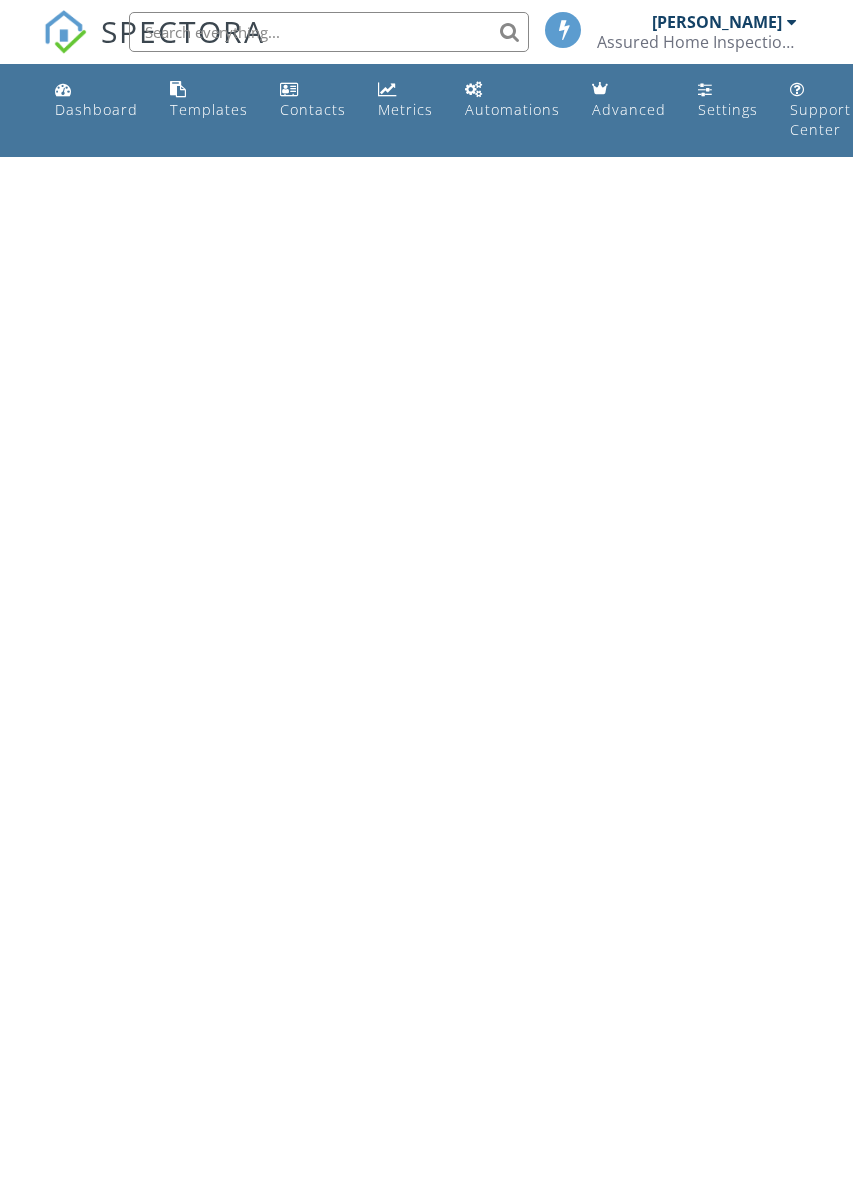 scroll, scrollTop: 0, scrollLeft: 0, axis: both 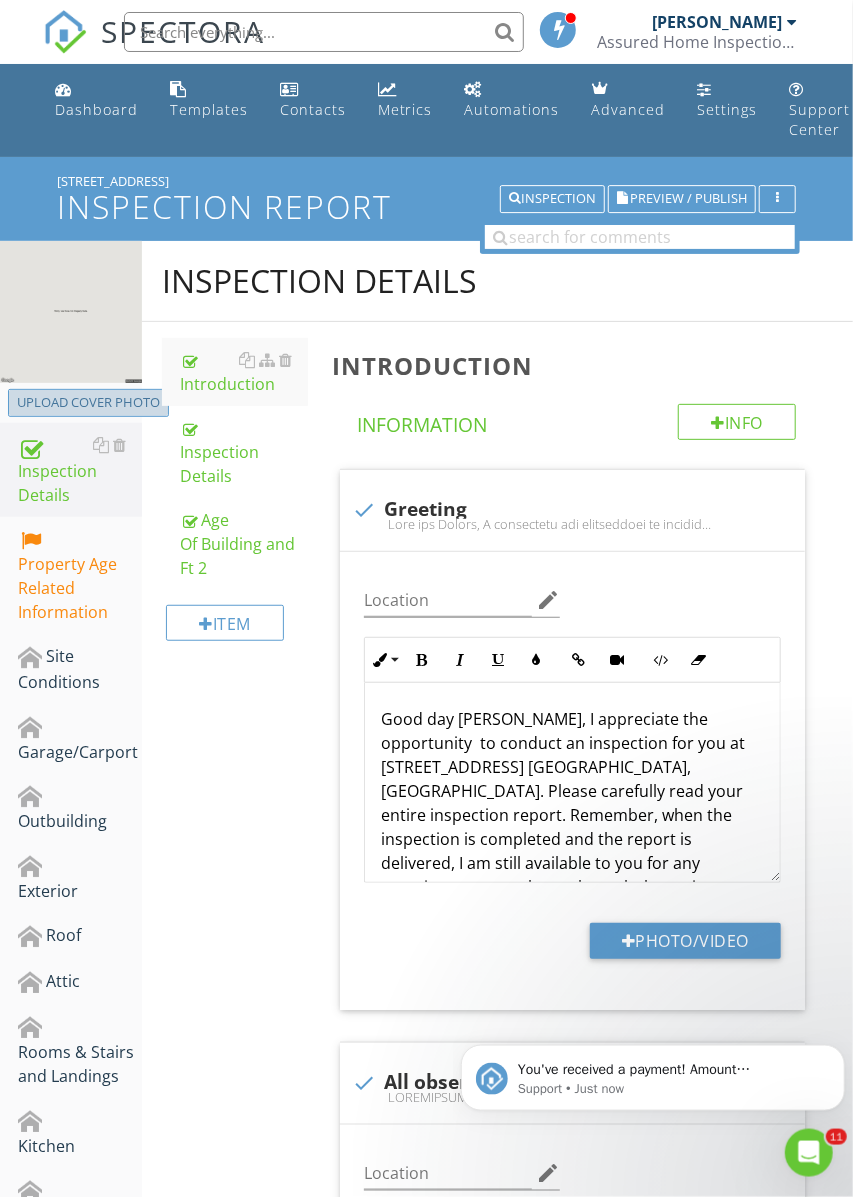 click on "Upload cover photo" at bounding box center [88, 403] 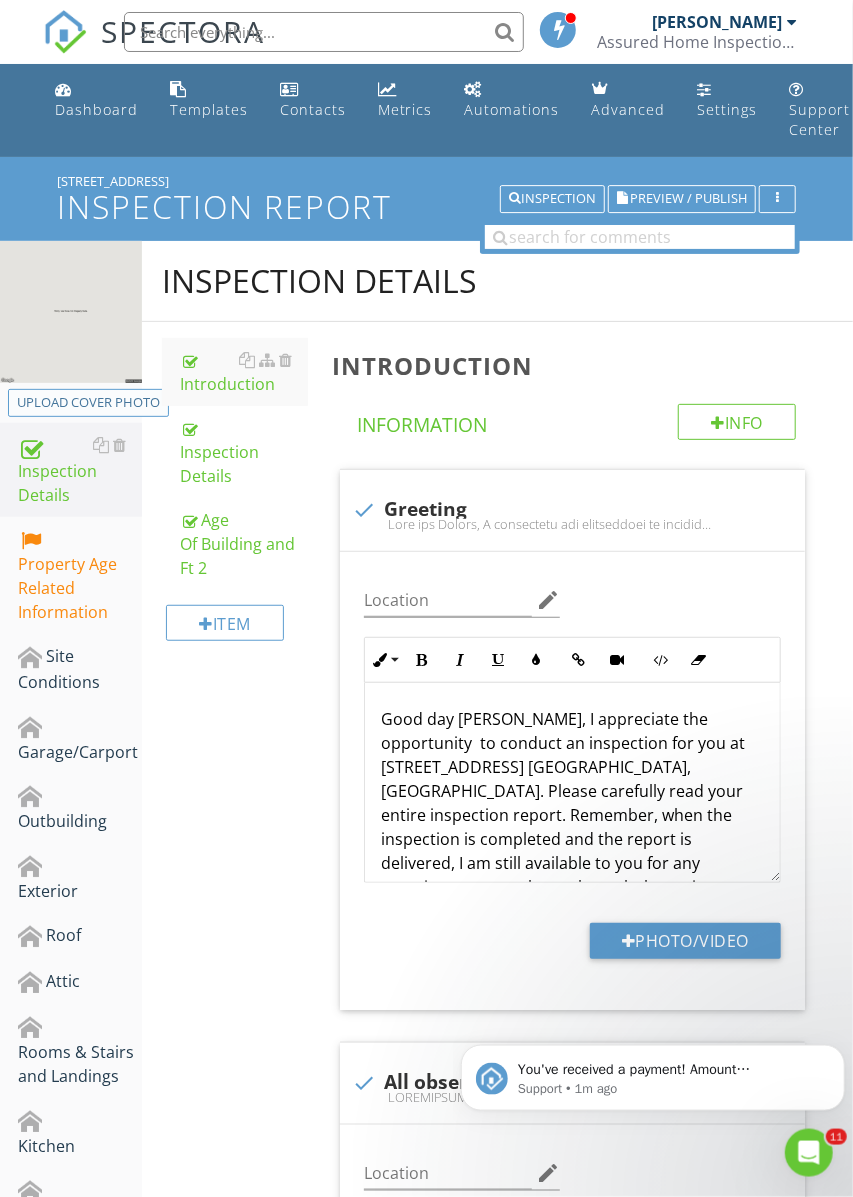 type on "C:\fakepath\2025-6-10-54.jpg" 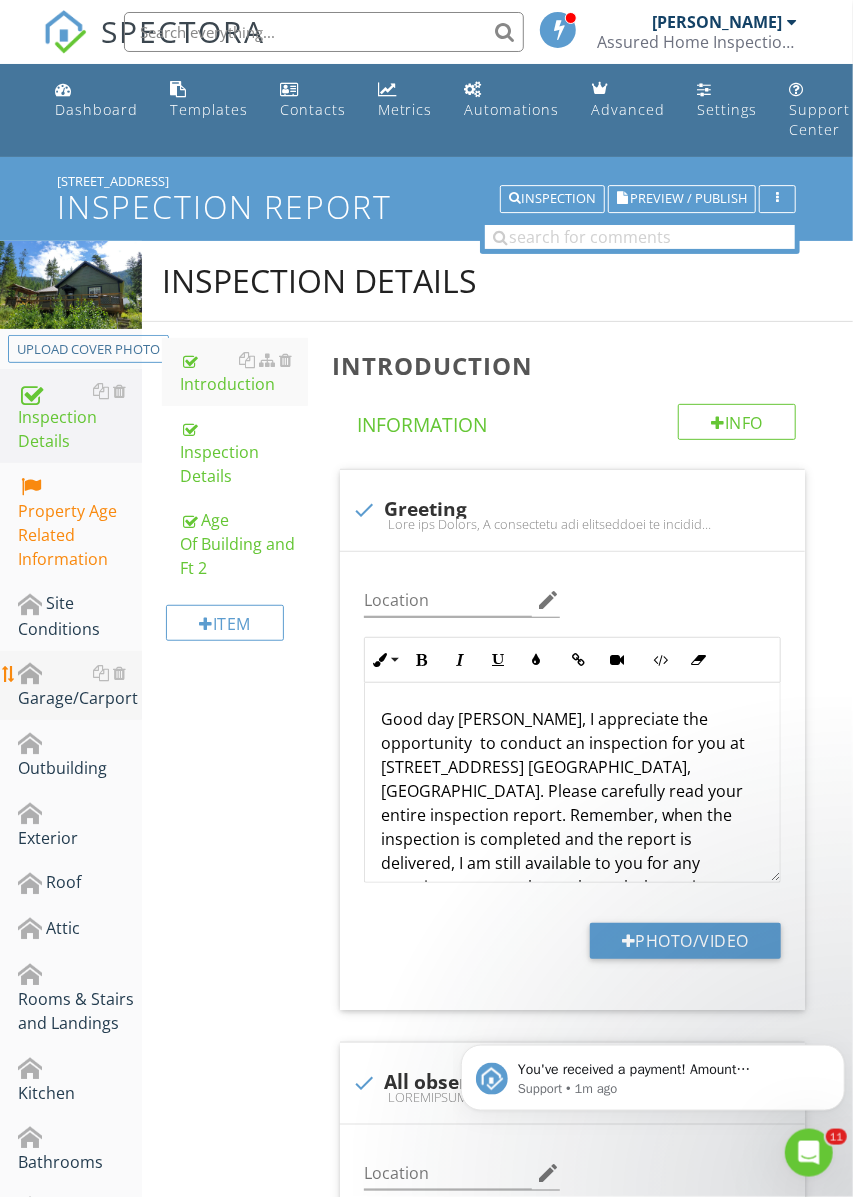 click on "Garage/Carport" at bounding box center (80, 686) 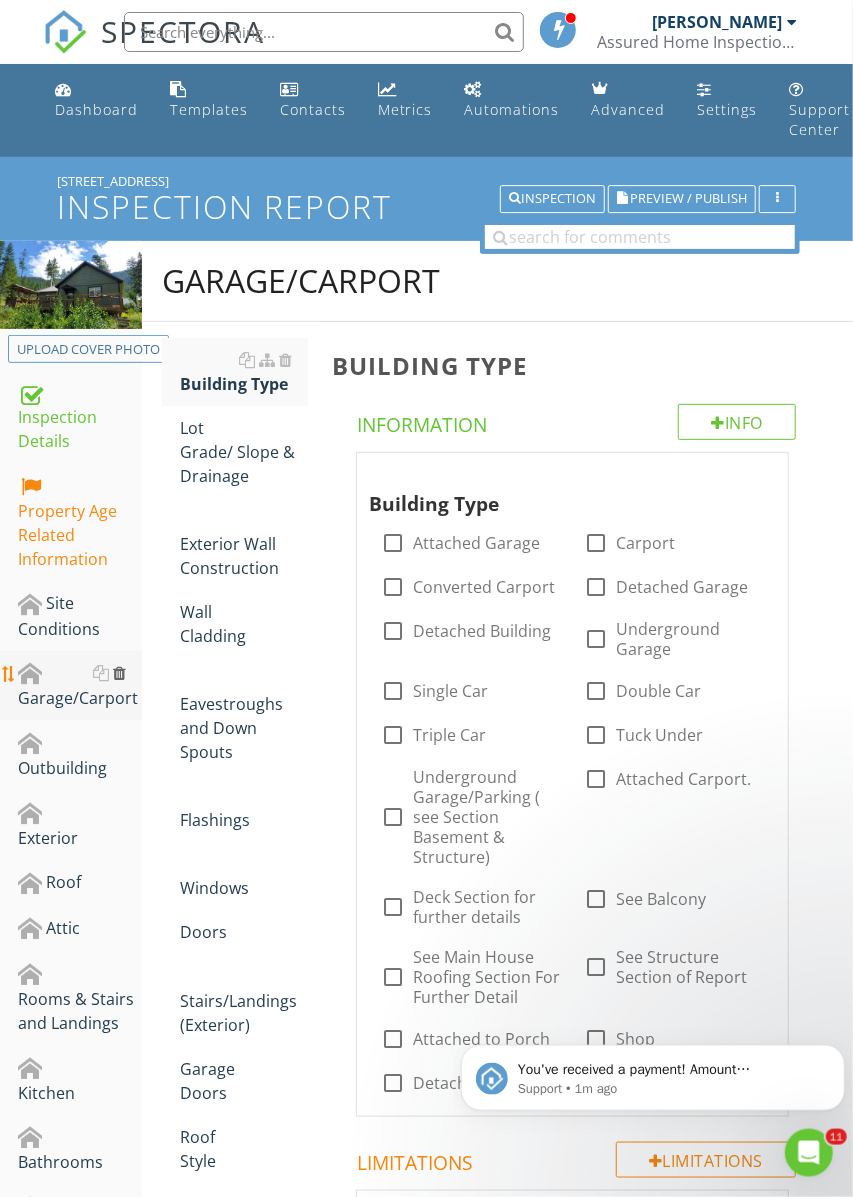 click at bounding box center (119, 673) 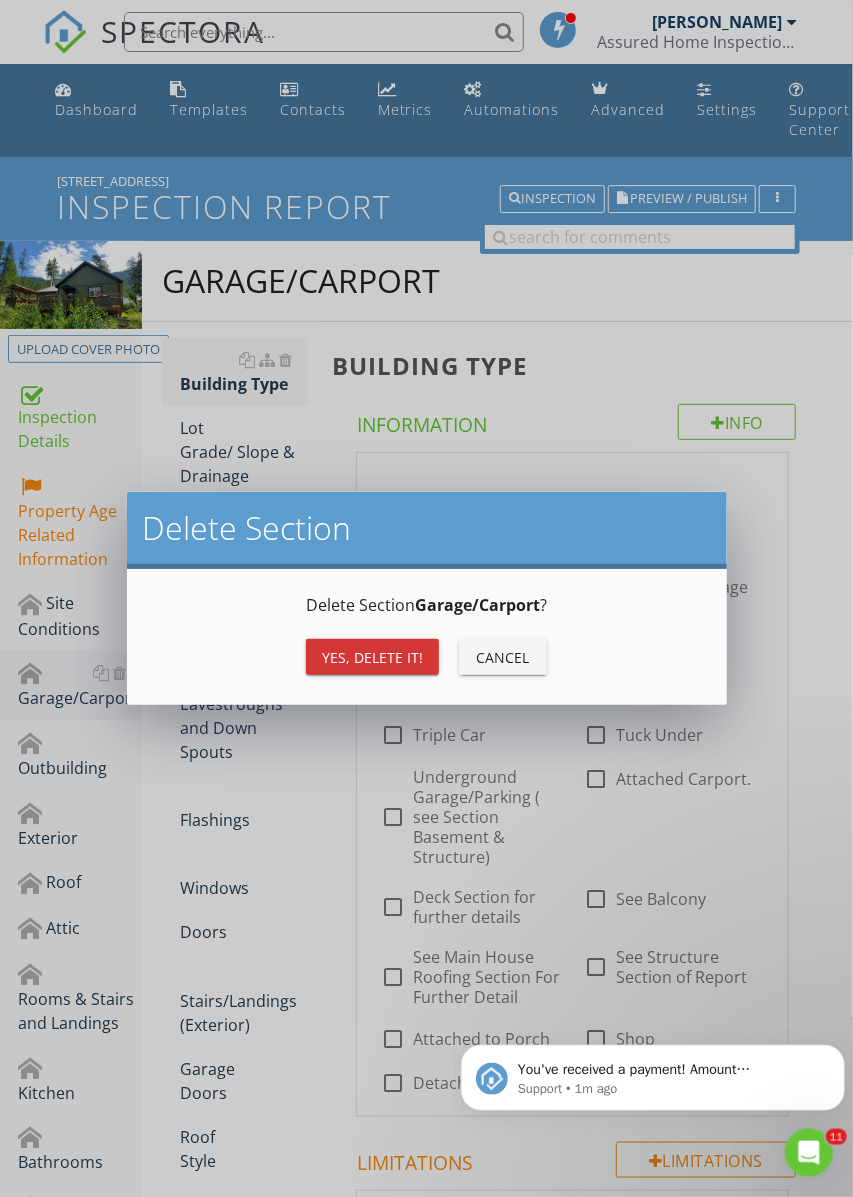 click on "Yes, Delete it!" at bounding box center (372, 657) 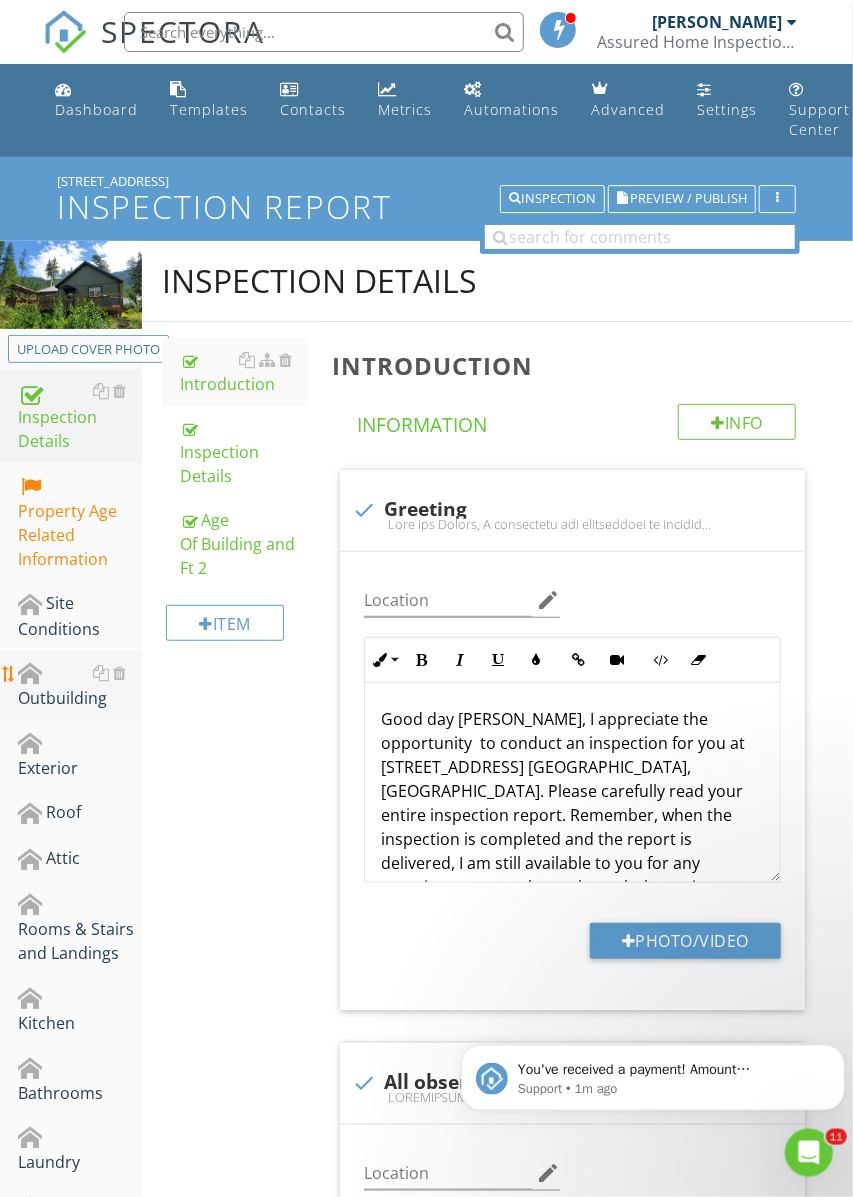 click on "Outbuilding" at bounding box center (80, 686) 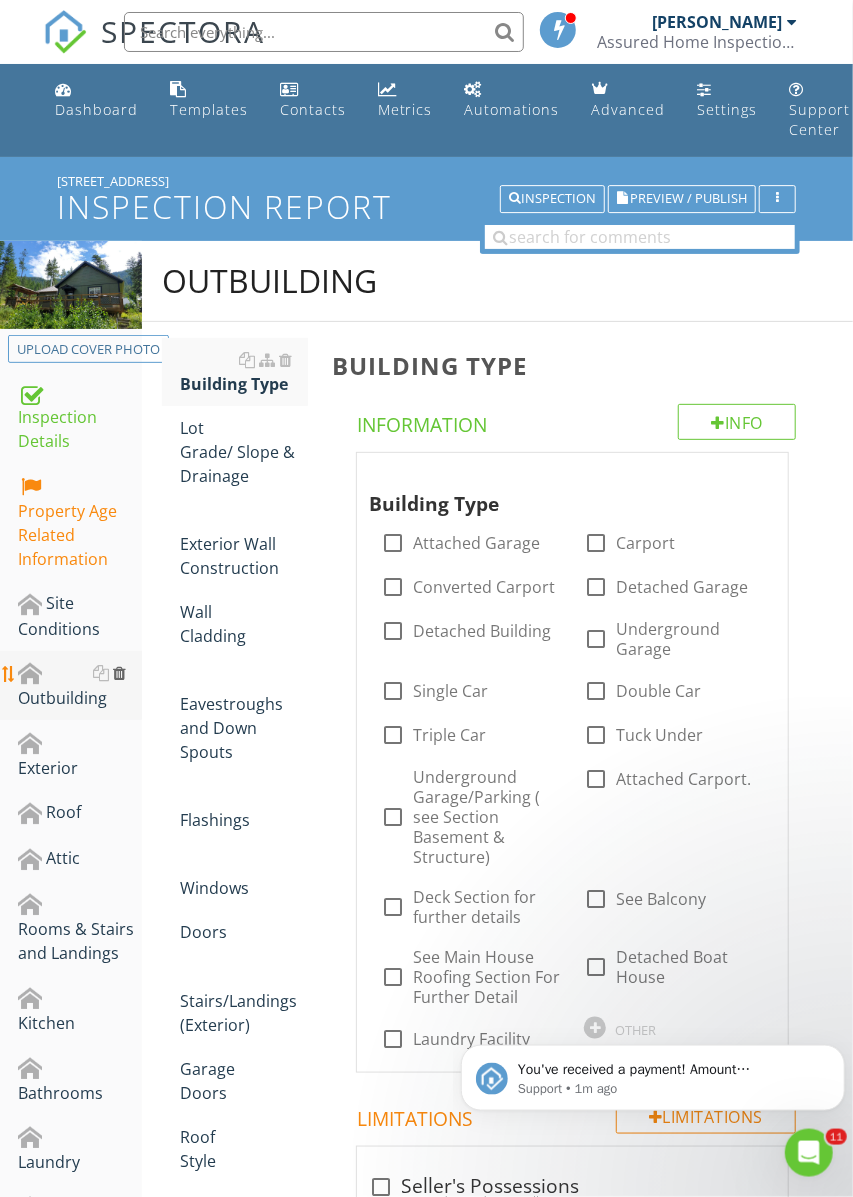 click at bounding box center [119, 673] 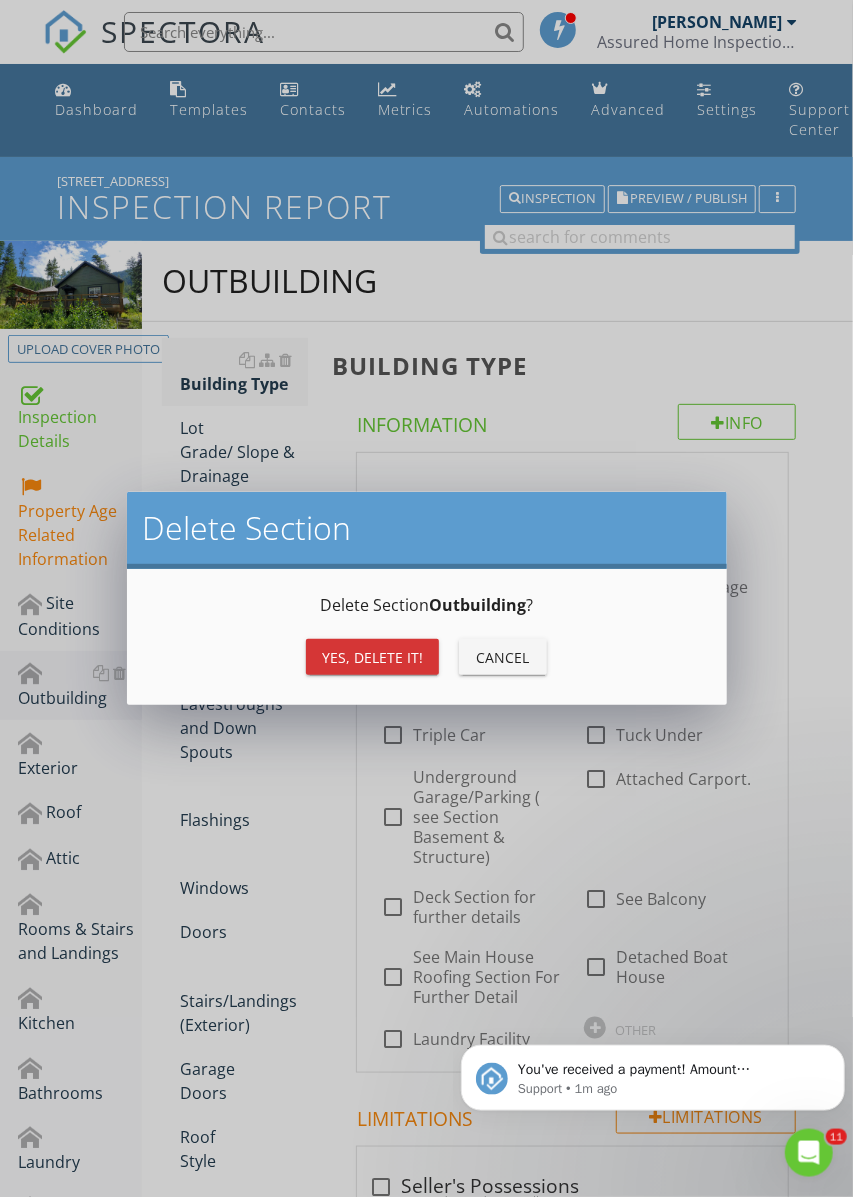 click on "Yes, Delete it!" at bounding box center [372, 657] 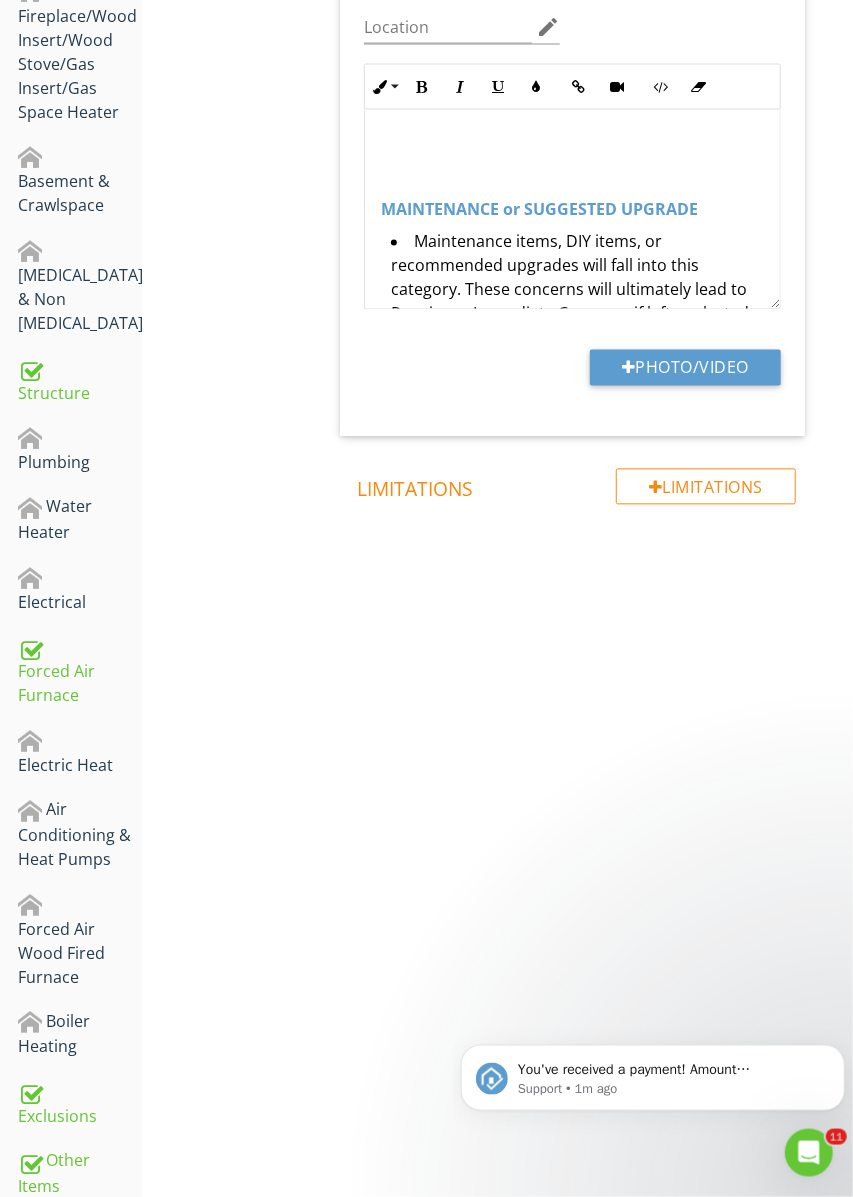 scroll, scrollTop: 1164, scrollLeft: 0, axis: vertical 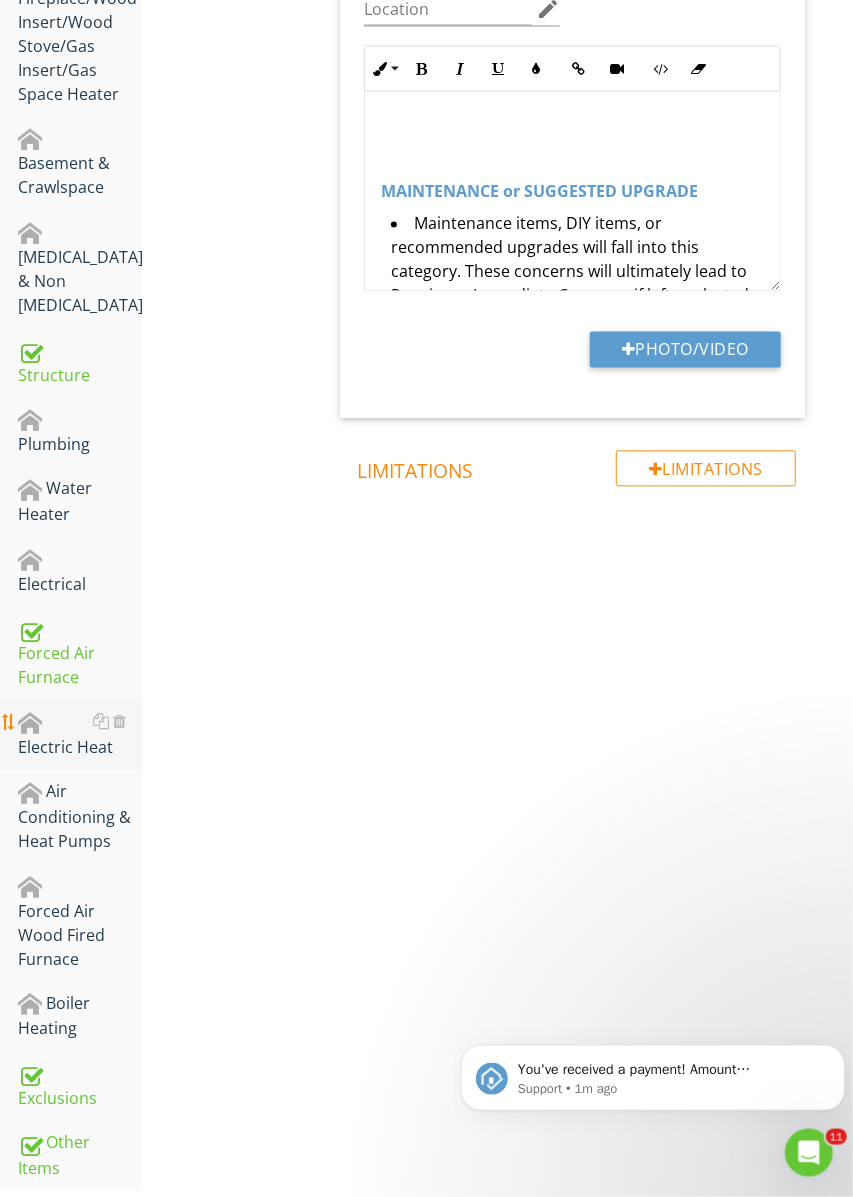 click on "Electric Heat" at bounding box center [80, 735] 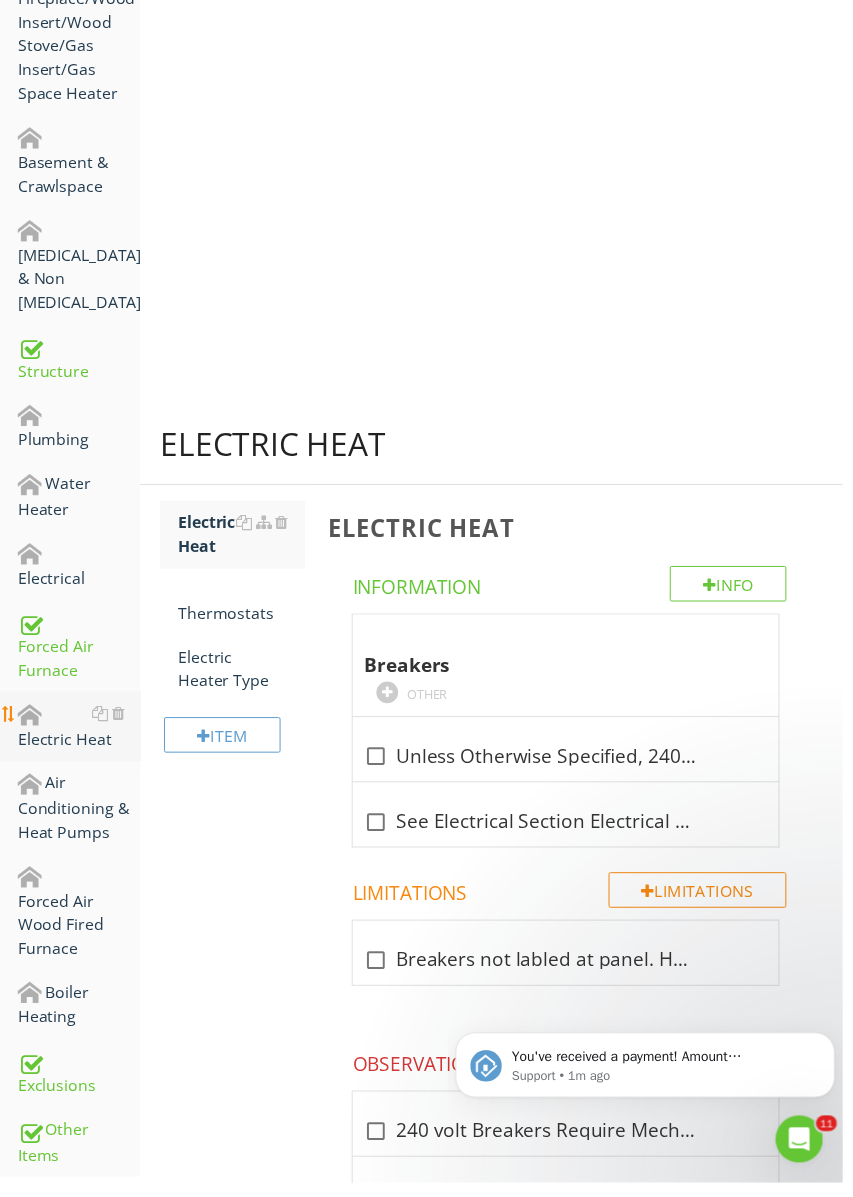 scroll, scrollTop: 1149, scrollLeft: 0, axis: vertical 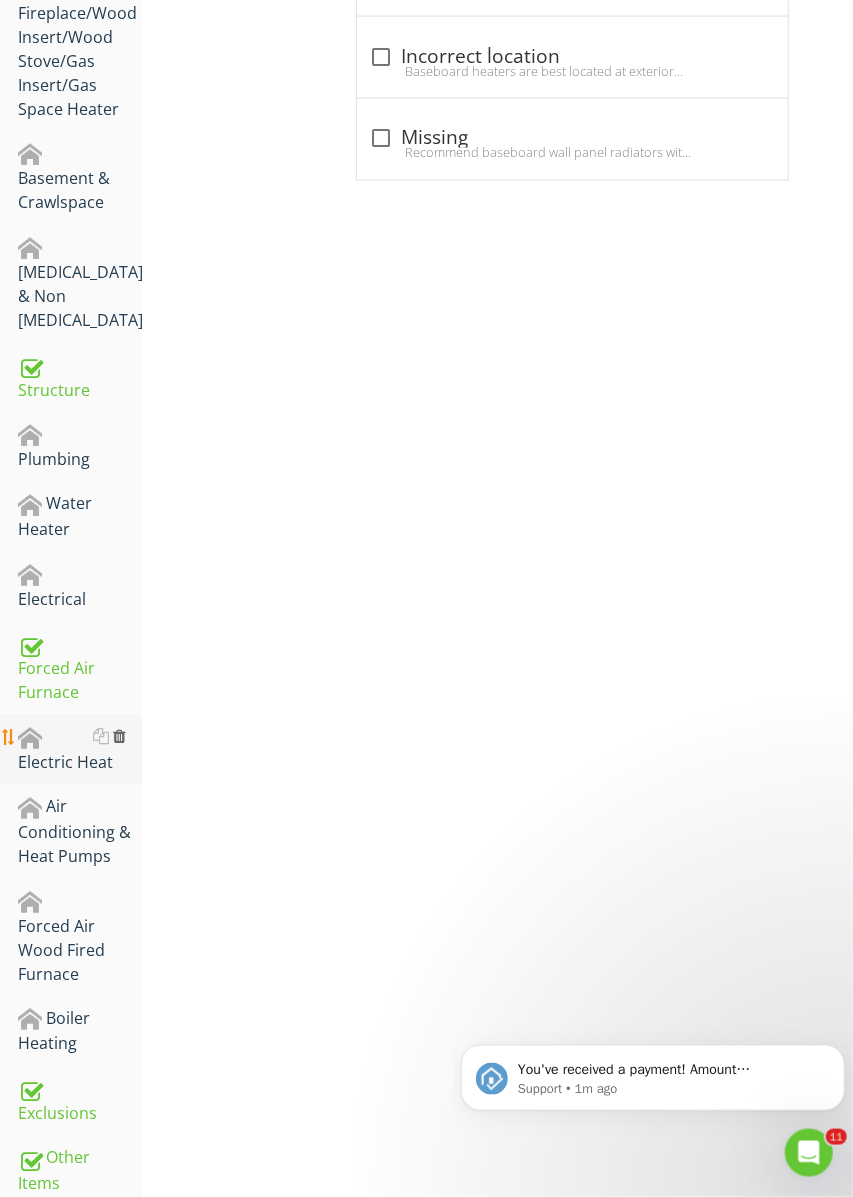 click at bounding box center (119, 737) 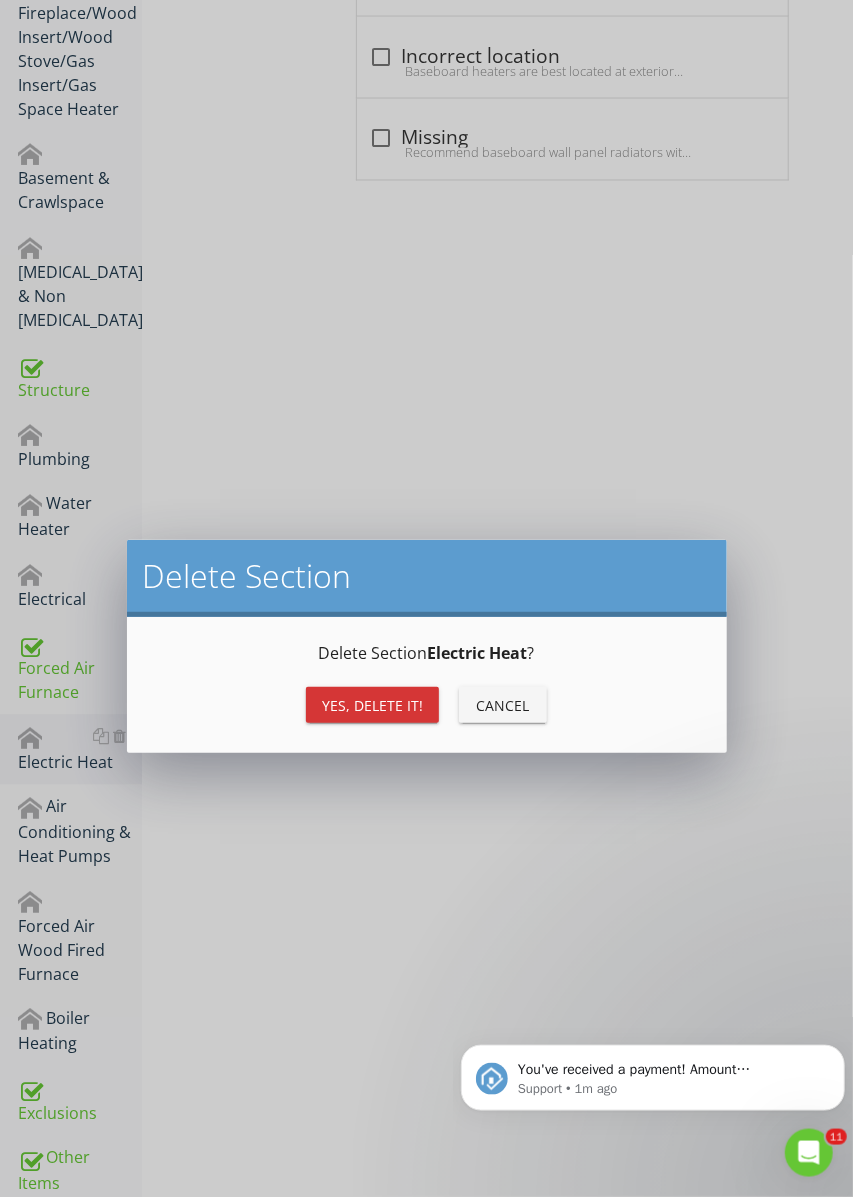 click on "Yes, Delete it!" at bounding box center (372, 705) 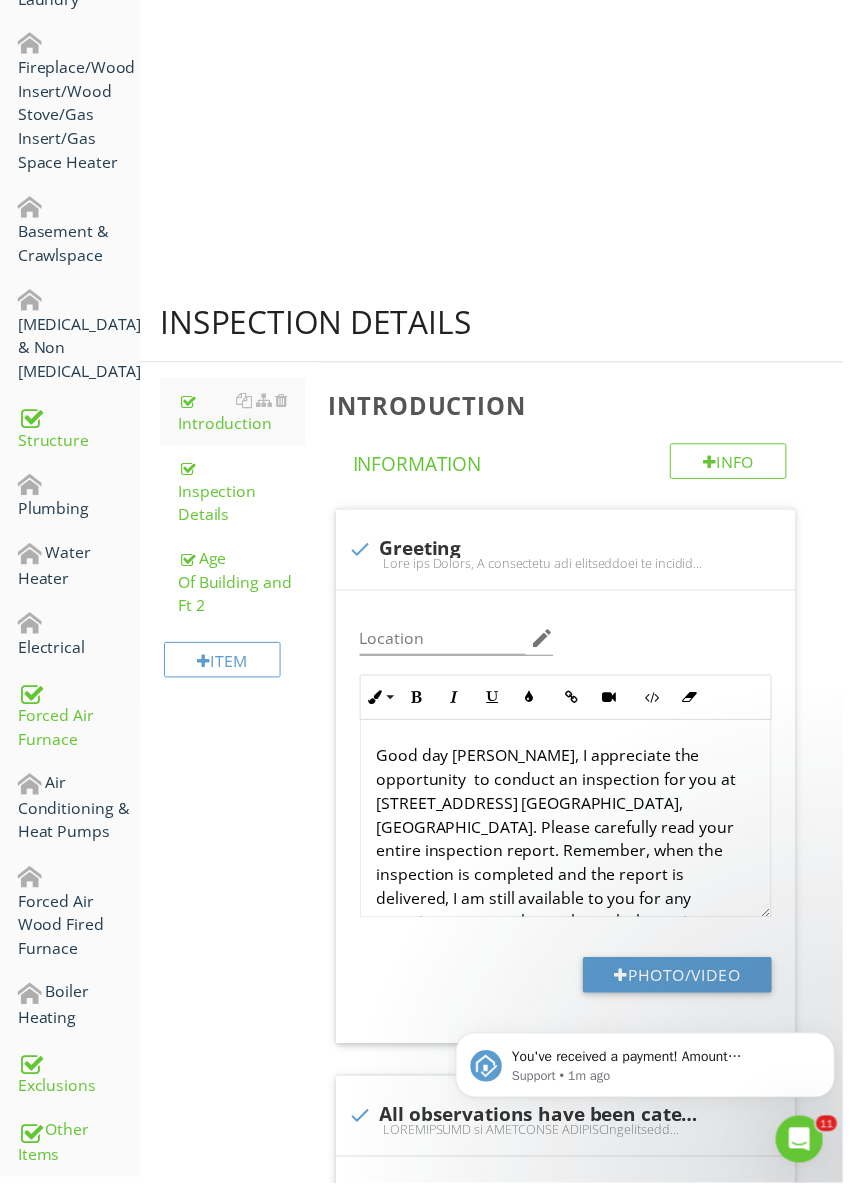 scroll, scrollTop: 1079, scrollLeft: 0, axis: vertical 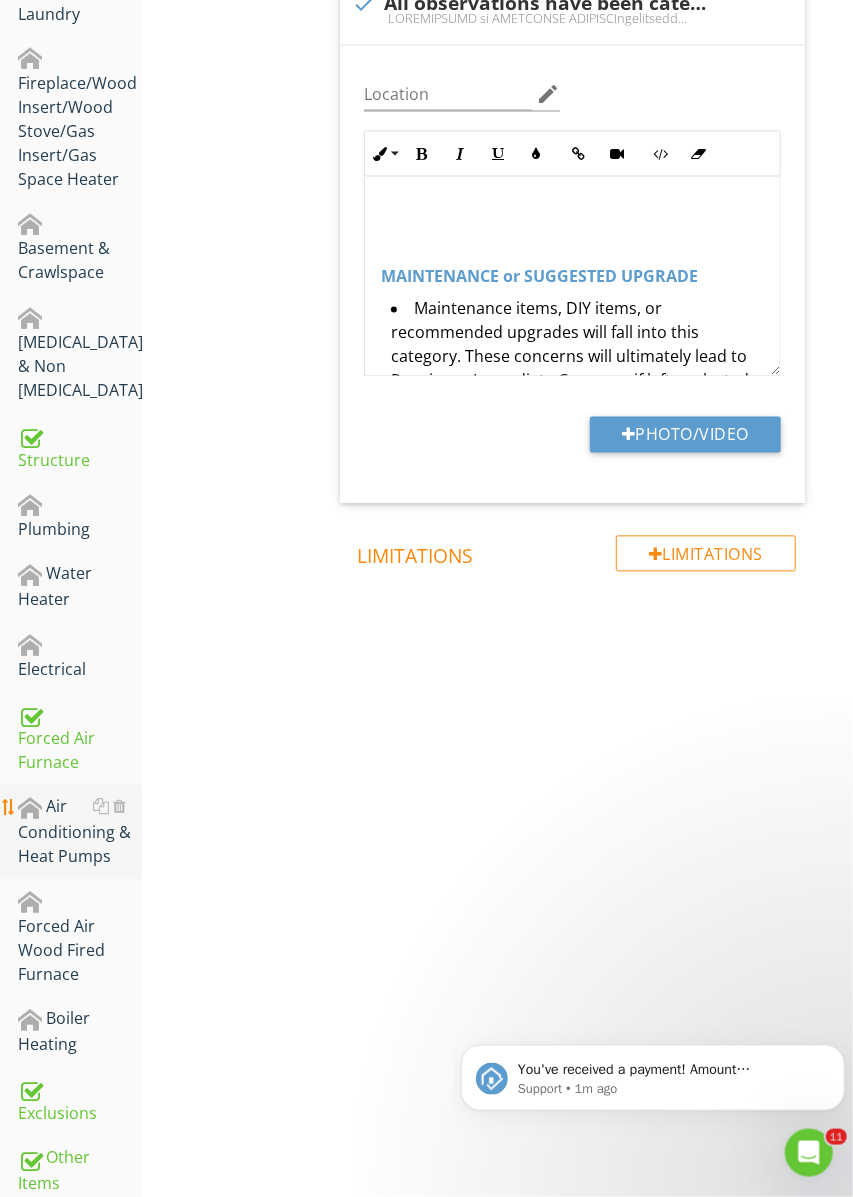 click on "Air Conditioning & Heat Pumps" at bounding box center [80, 832] 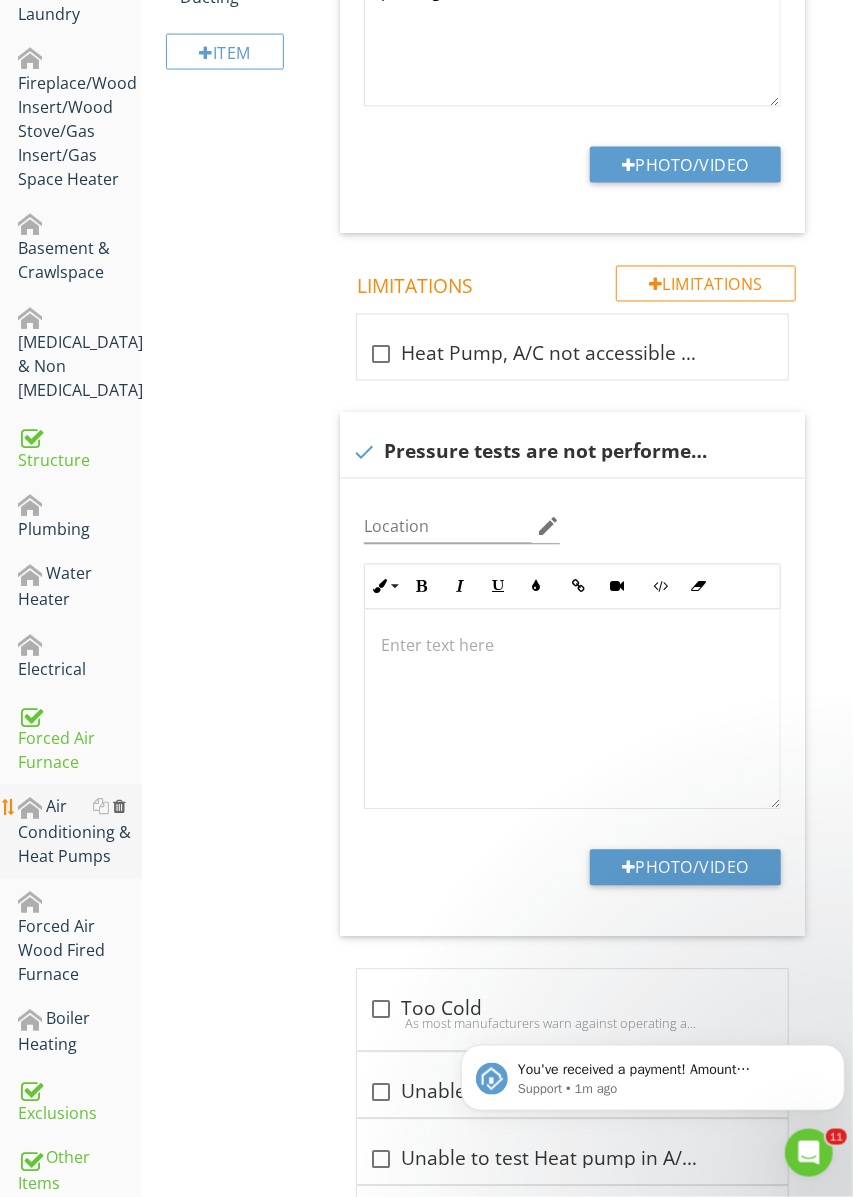 click at bounding box center [119, 807] 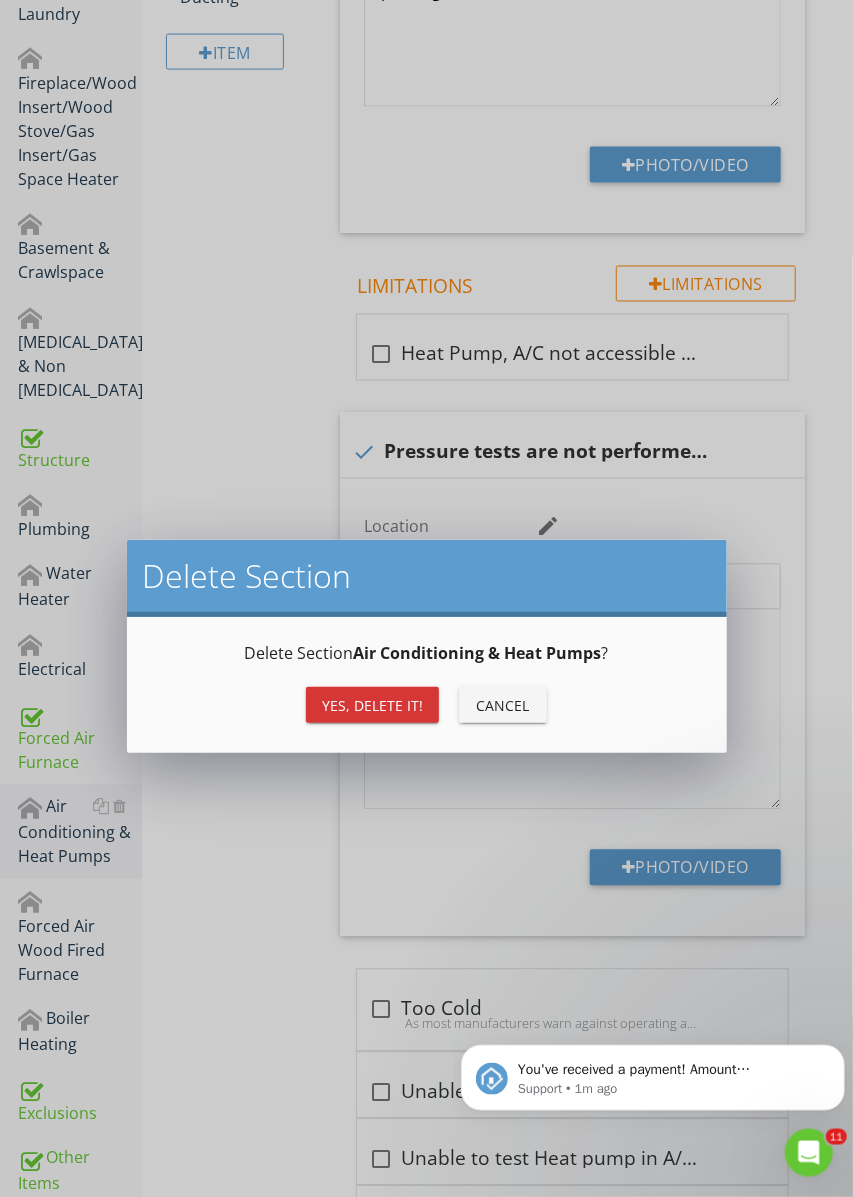 click on "Yes, Delete it!" at bounding box center (372, 705) 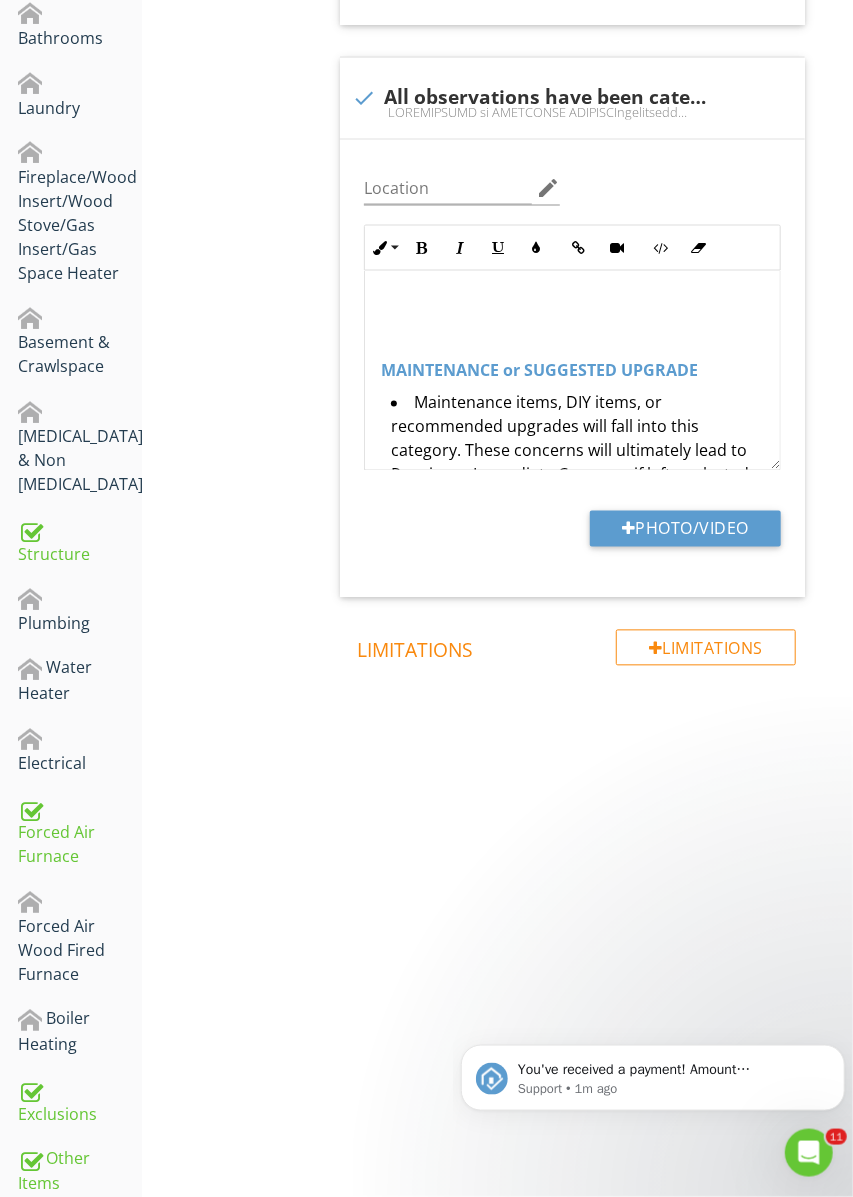scroll, scrollTop: 1001, scrollLeft: 0, axis: vertical 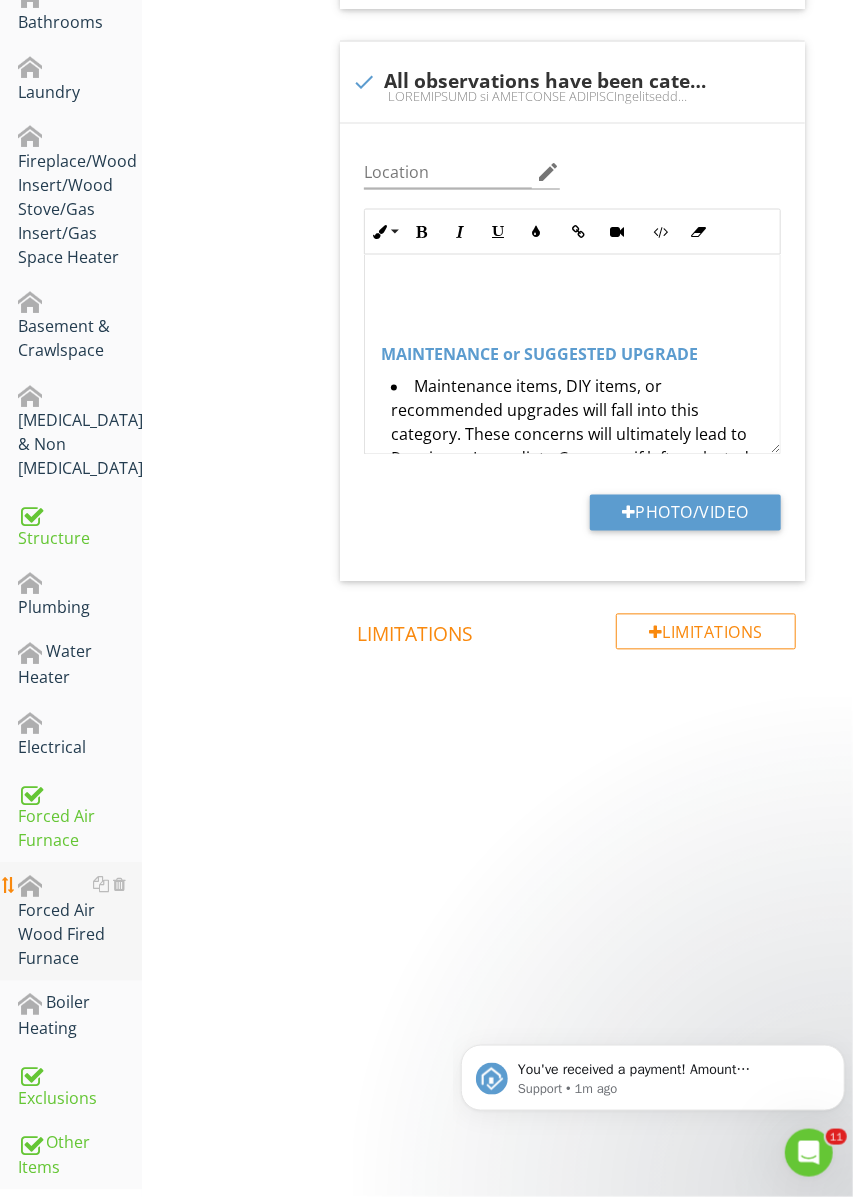 click on "Forced Air Wood Fired Furnace" at bounding box center [80, 922] 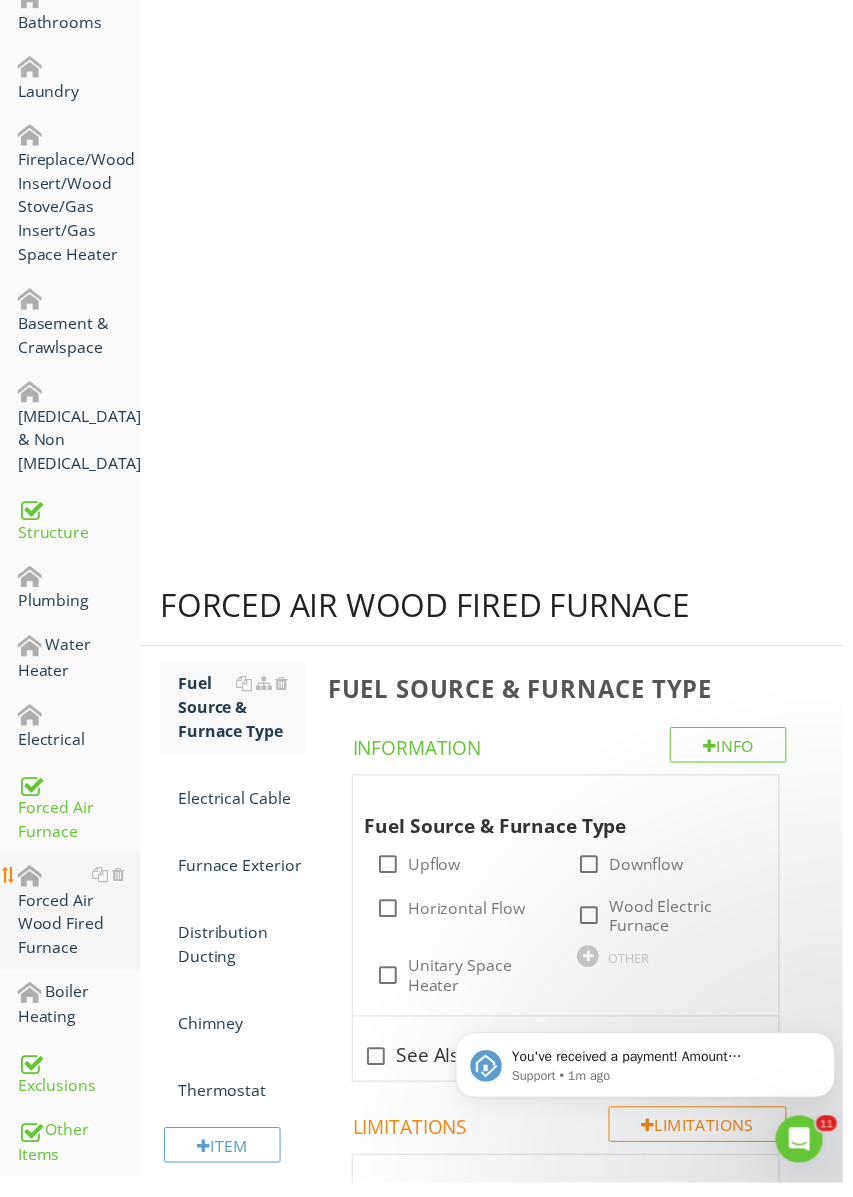 scroll, scrollTop: 985, scrollLeft: 0, axis: vertical 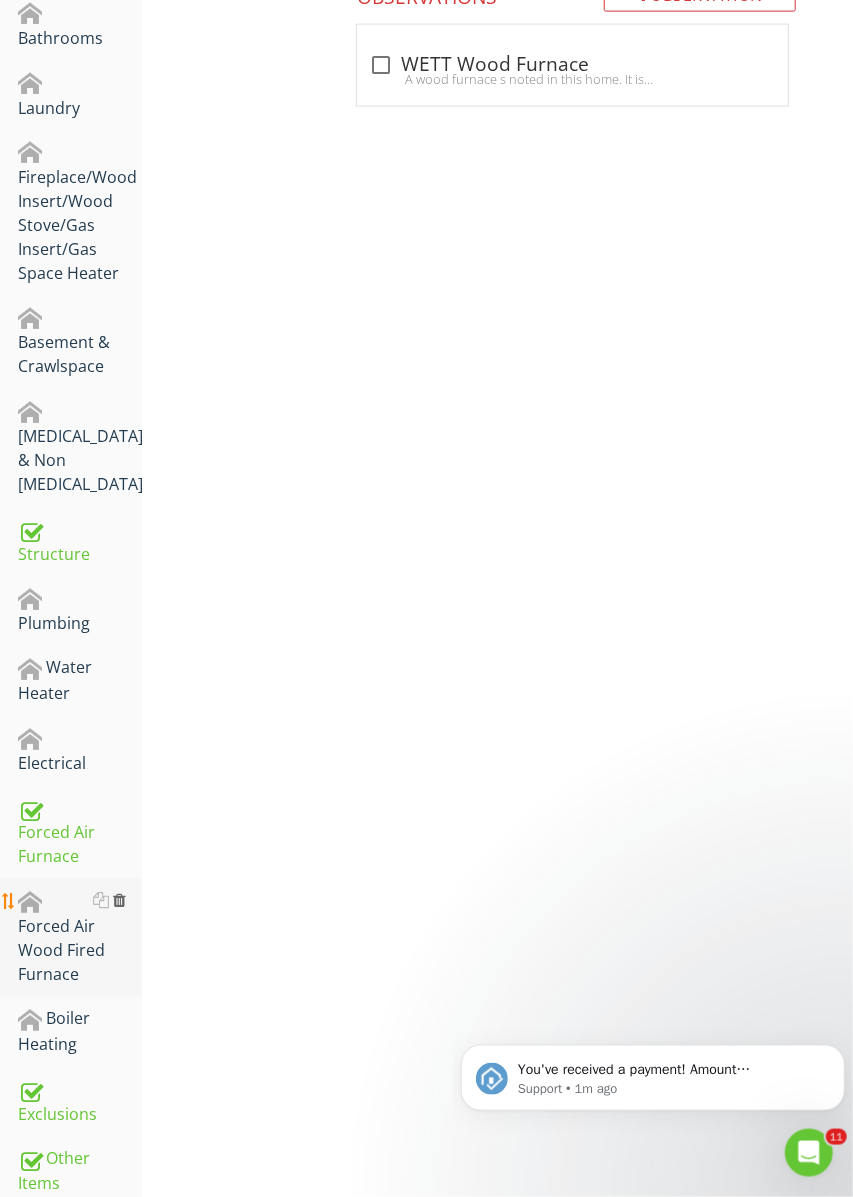 click at bounding box center [119, 901] 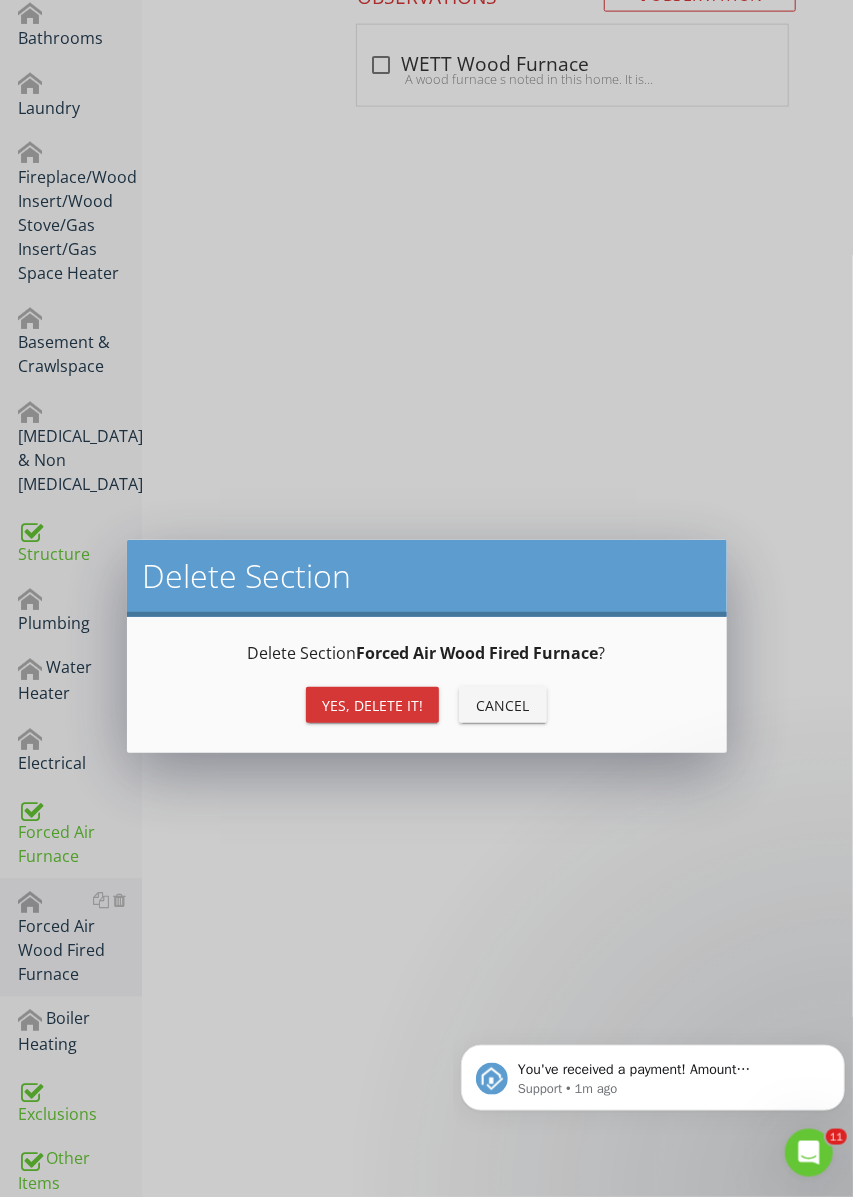 click on "Yes, Delete it!" at bounding box center (372, 705) 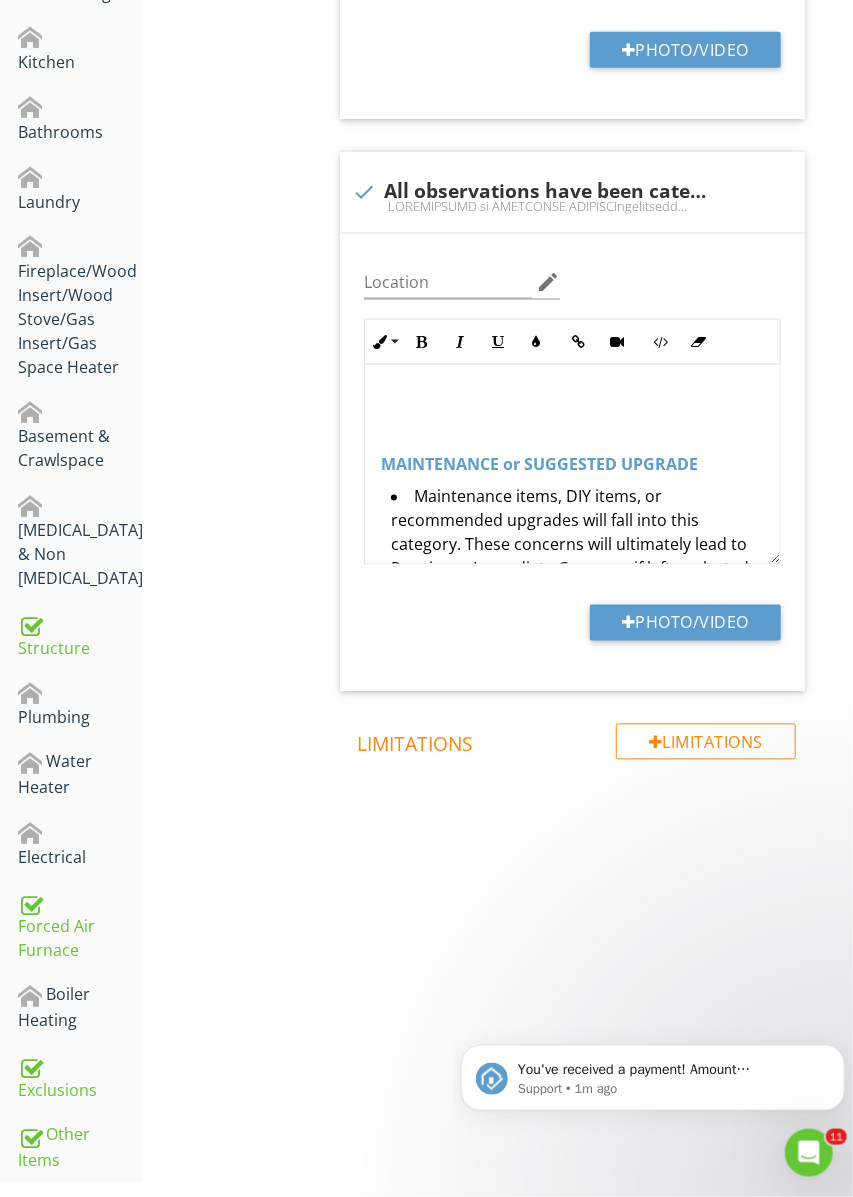 scroll, scrollTop: 907, scrollLeft: 0, axis: vertical 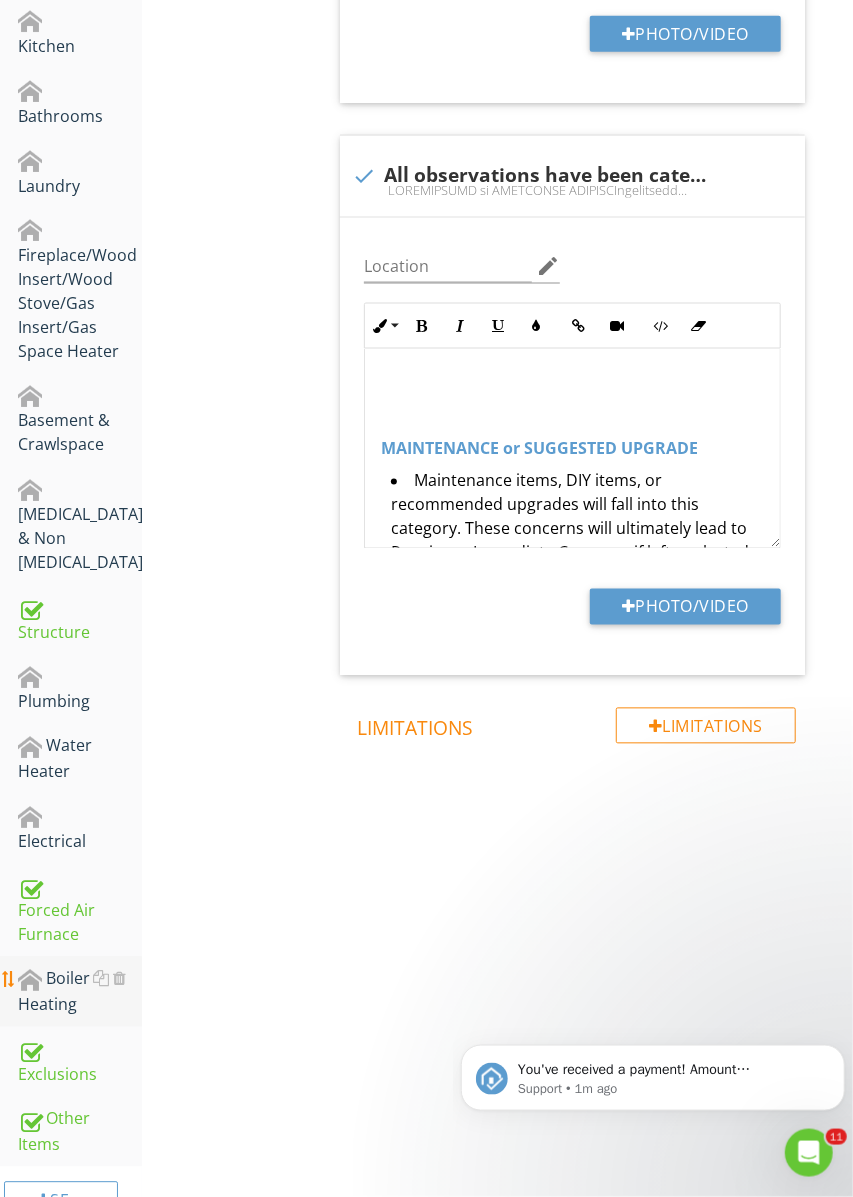 click on "Boiler Heating" at bounding box center [80, 992] 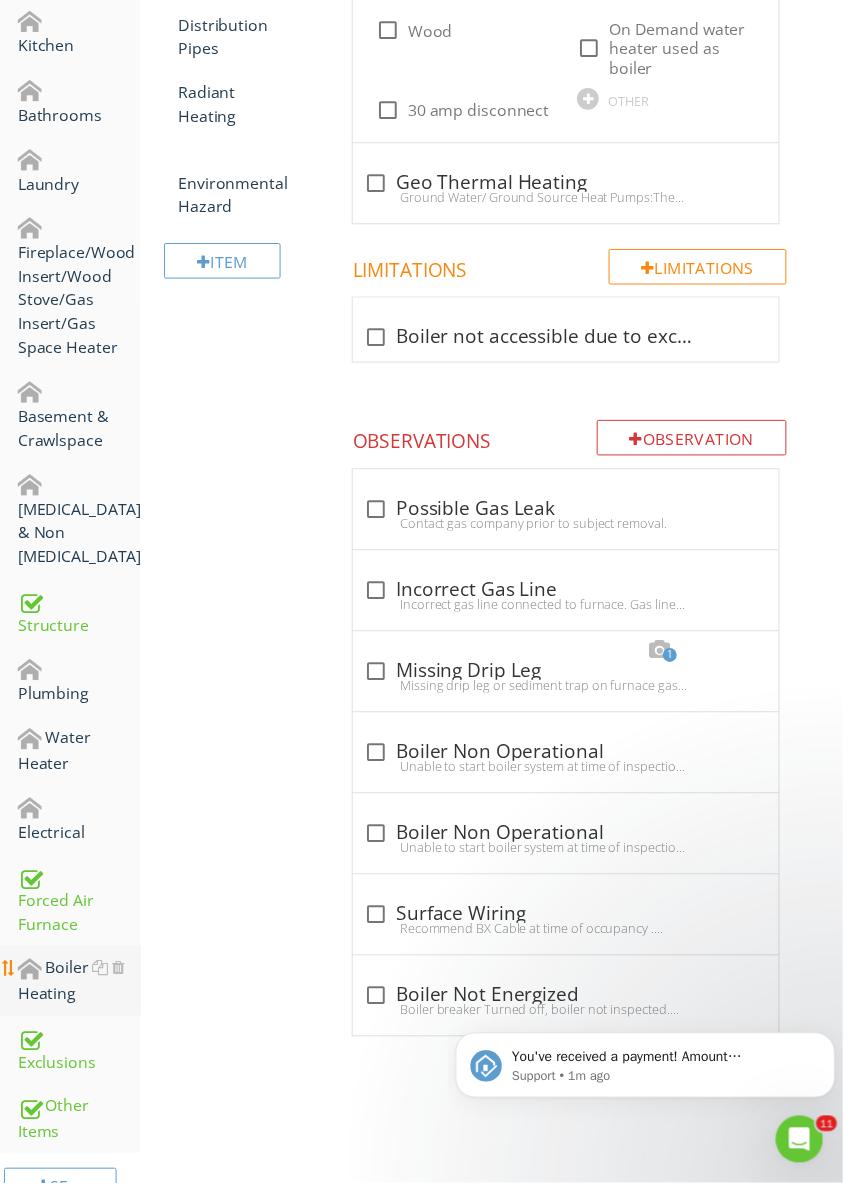 scroll, scrollTop: 891, scrollLeft: 0, axis: vertical 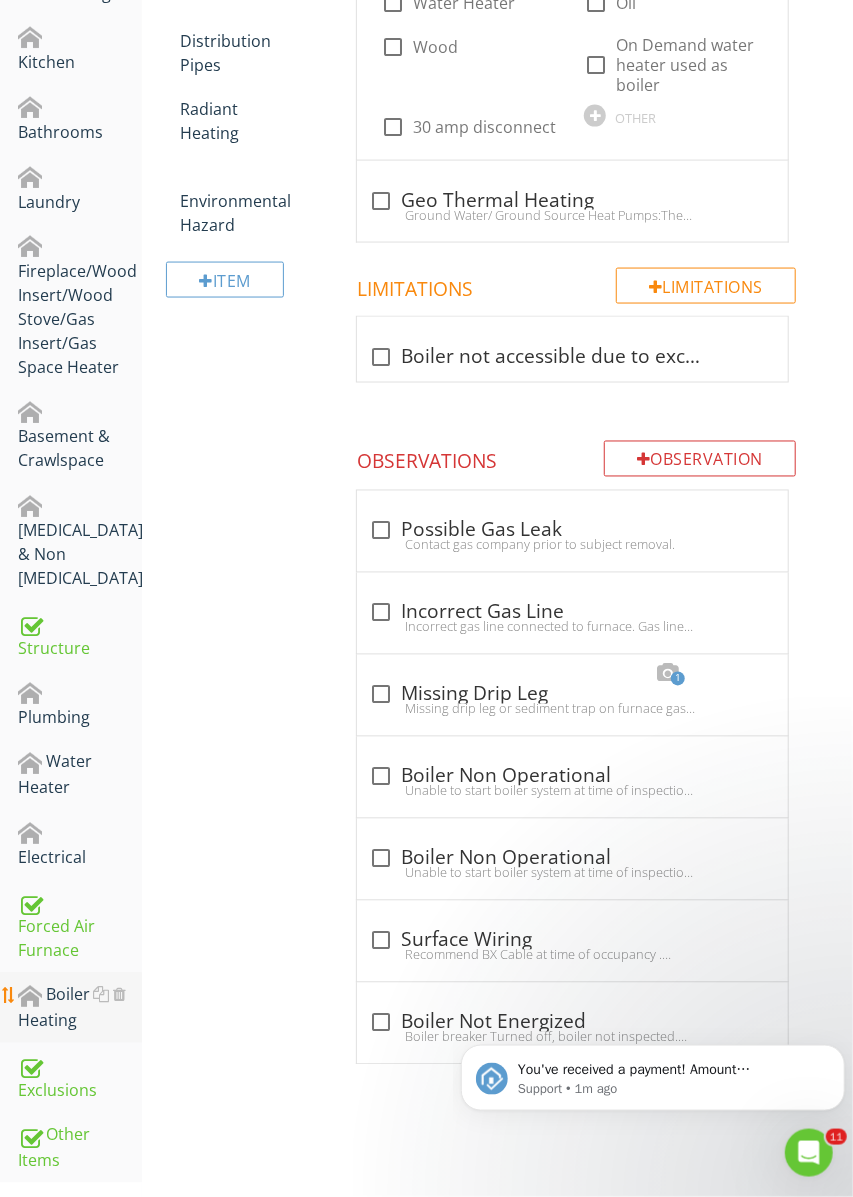 click on "Boiler Heating" at bounding box center (80, 1008) 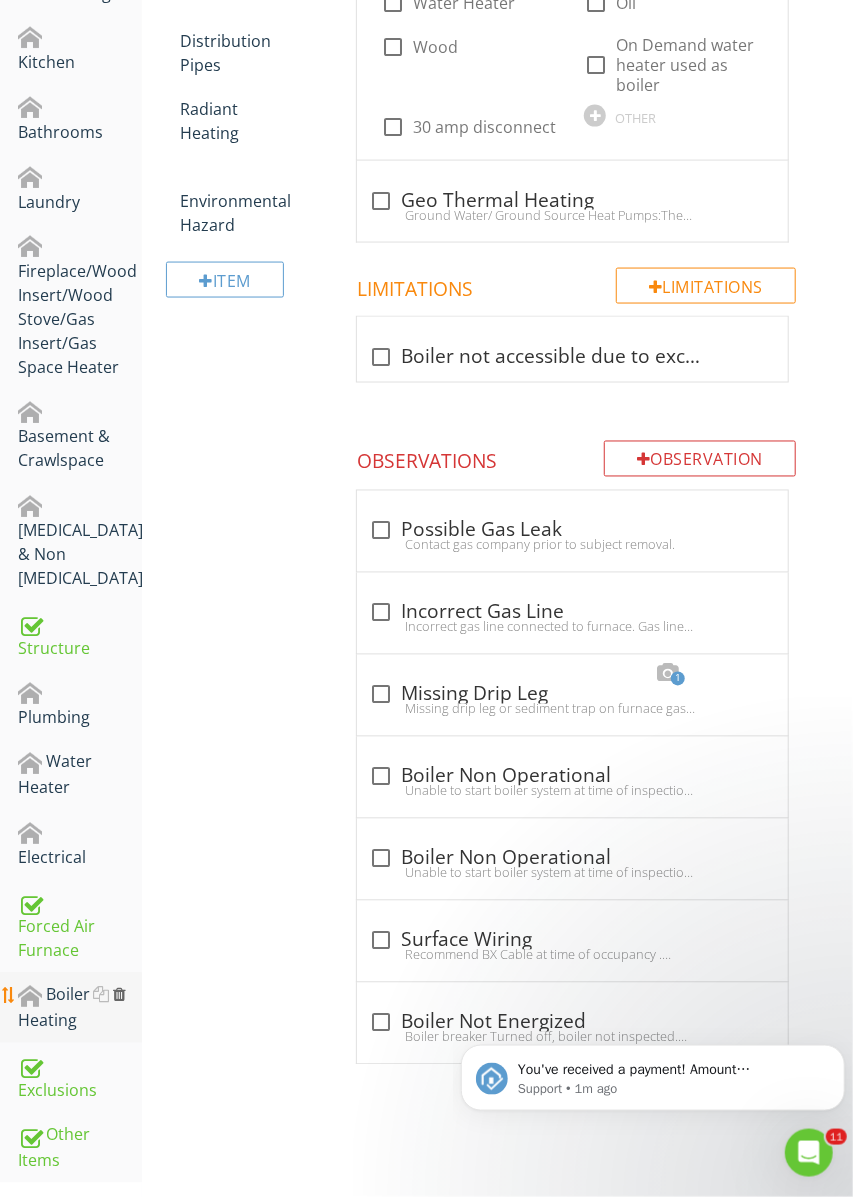 click at bounding box center [119, 995] 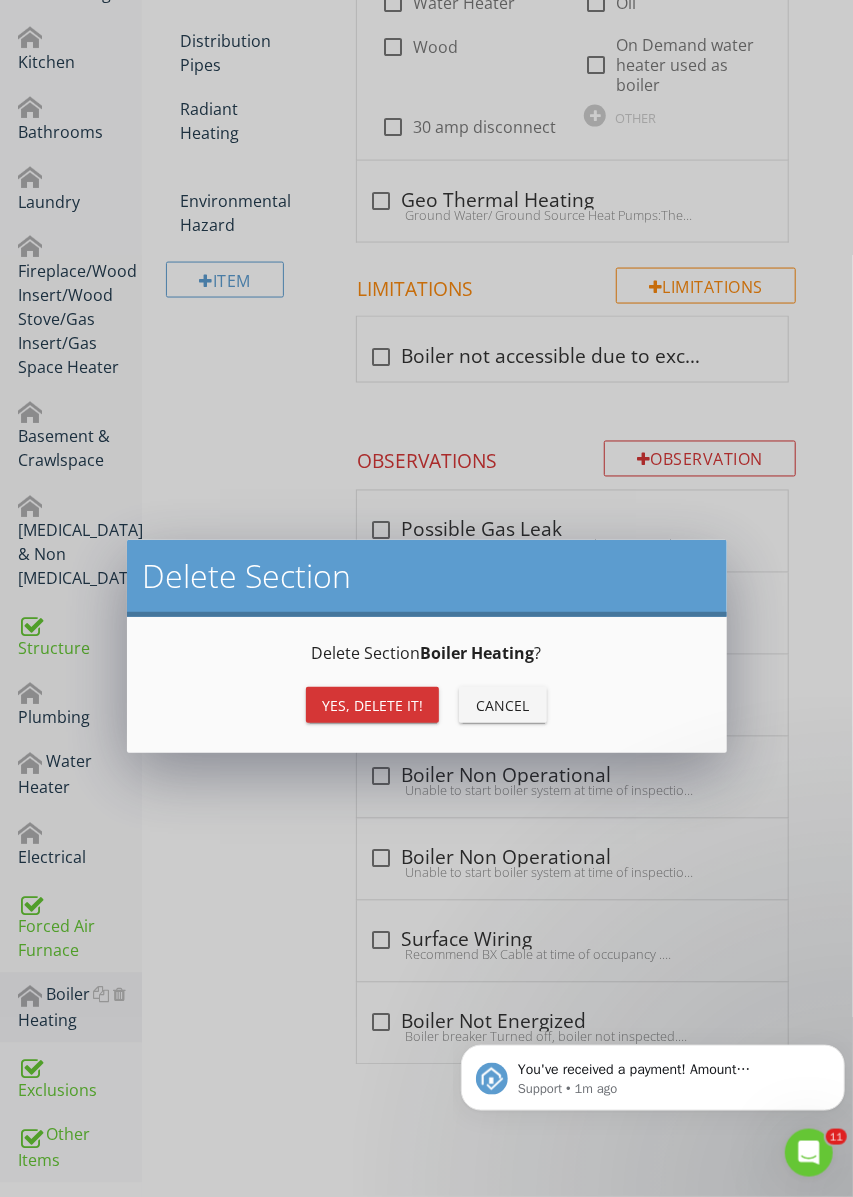 click on "Yes, Delete it!" at bounding box center [372, 705] 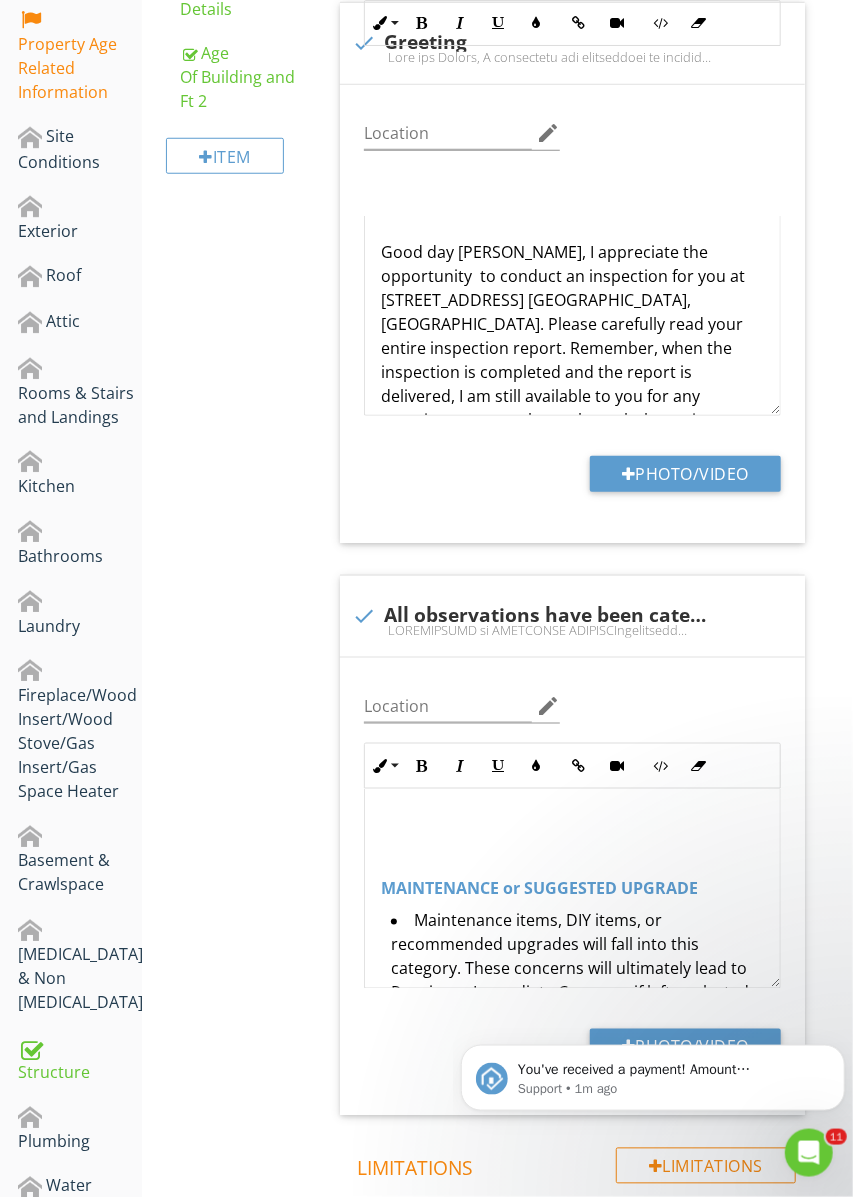 scroll, scrollTop: 0, scrollLeft: 0, axis: both 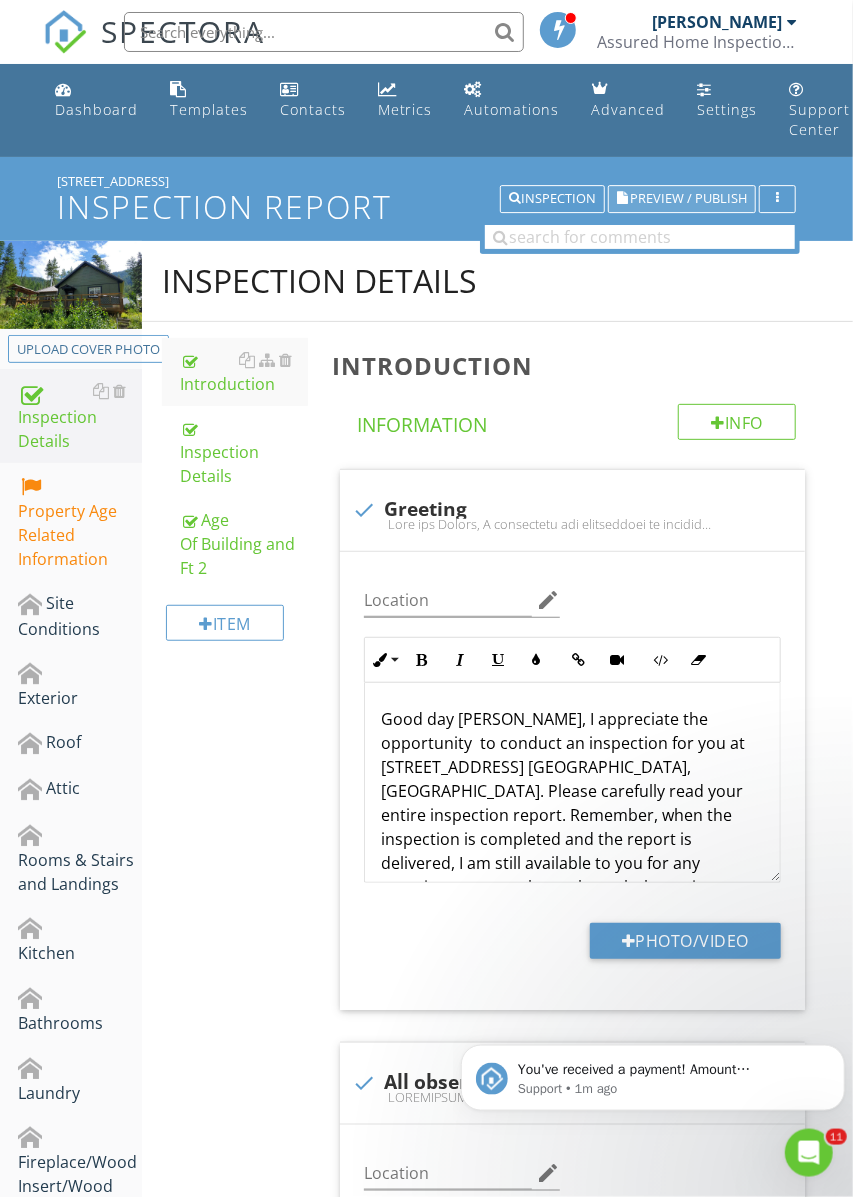 click on "Preview / Publish" at bounding box center [688, 199] 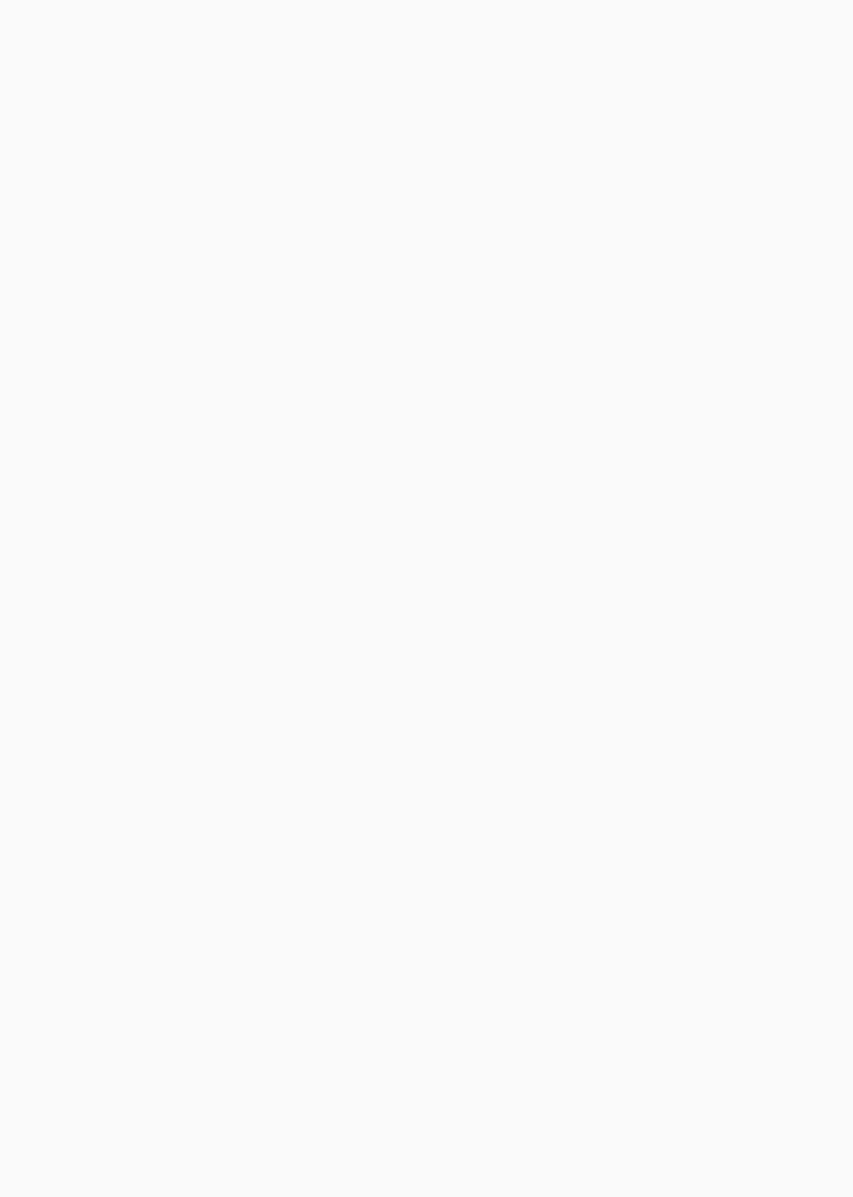 scroll, scrollTop: 0, scrollLeft: 0, axis: both 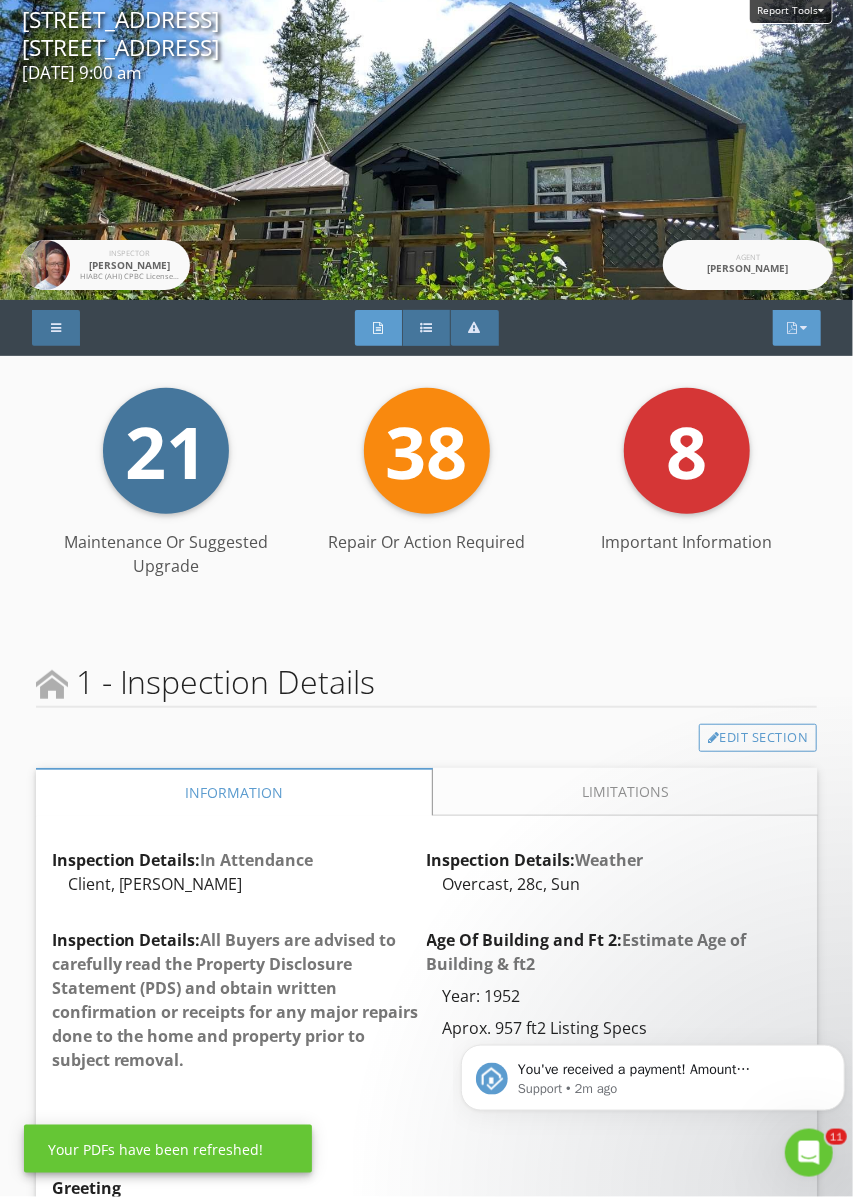 click at bounding box center (792, 328) 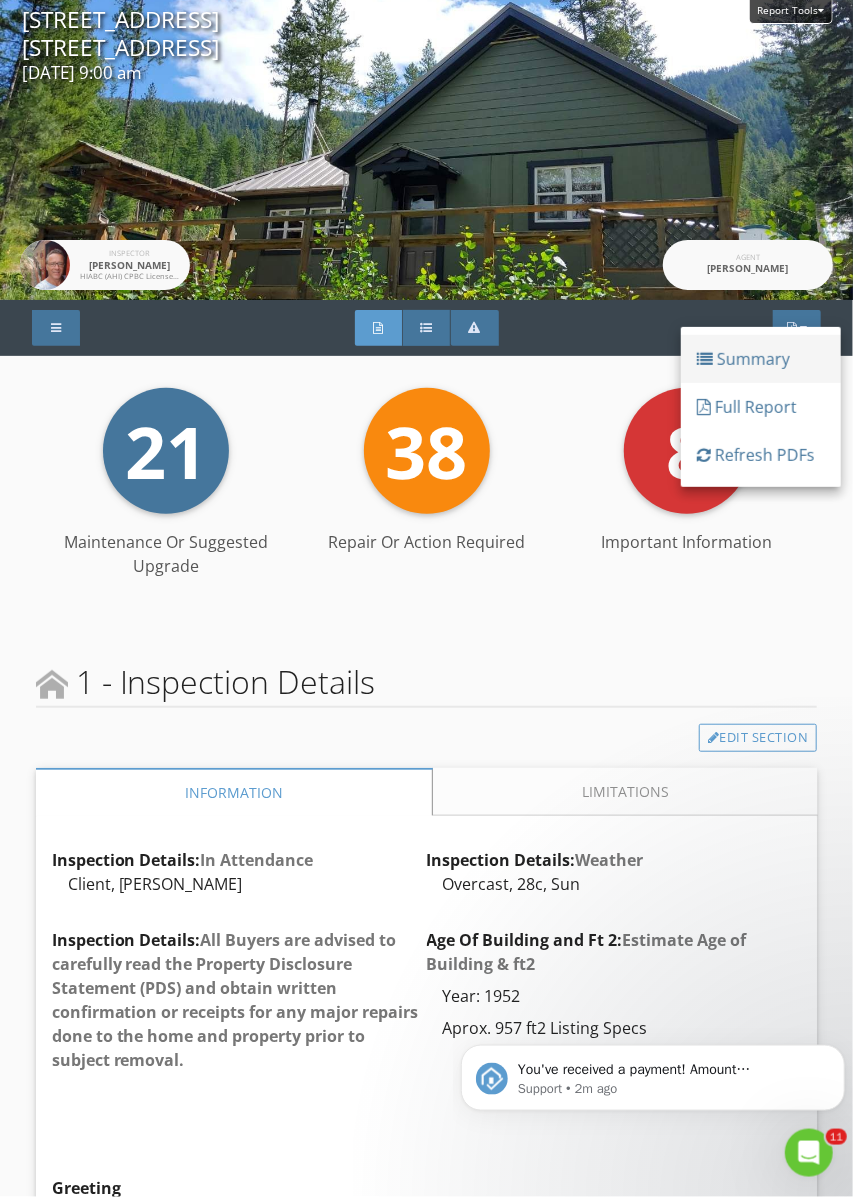 click on "Summary" at bounding box center [761, 359] 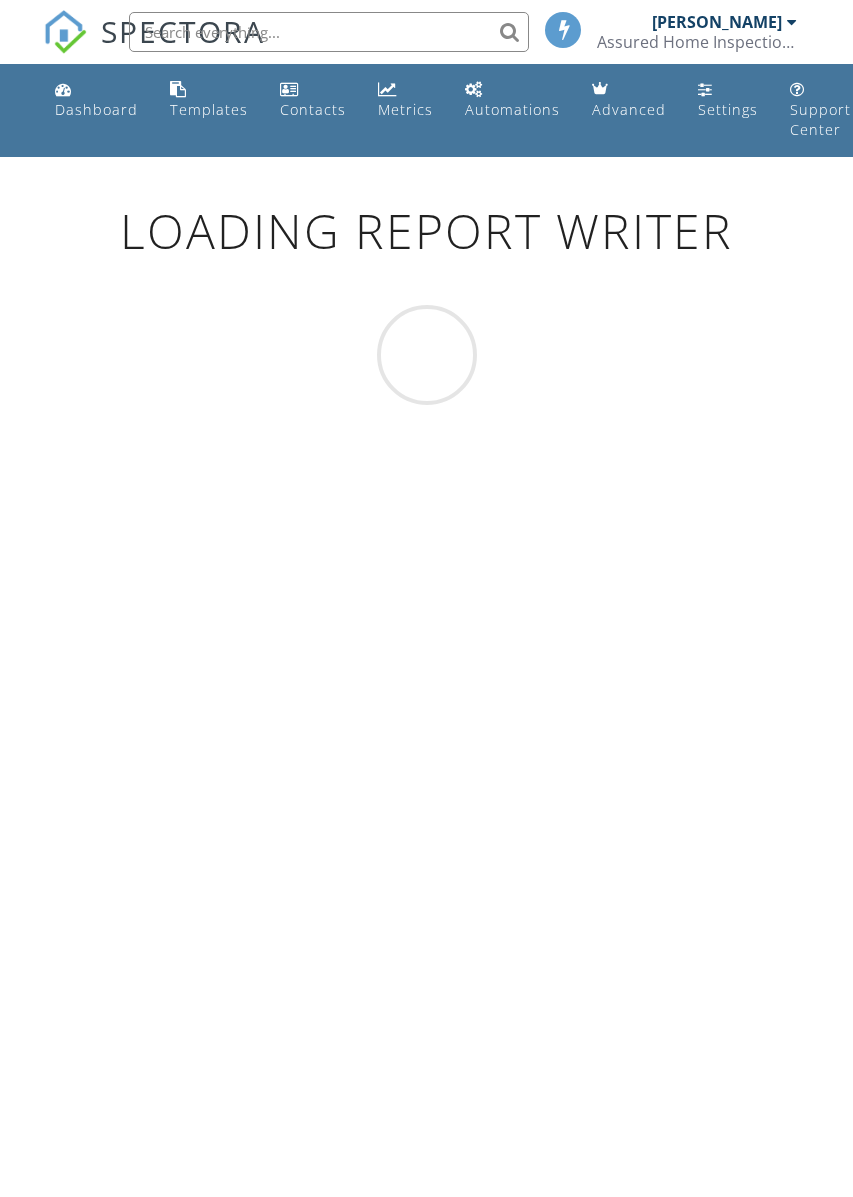 scroll, scrollTop: 0, scrollLeft: 0, axis: both 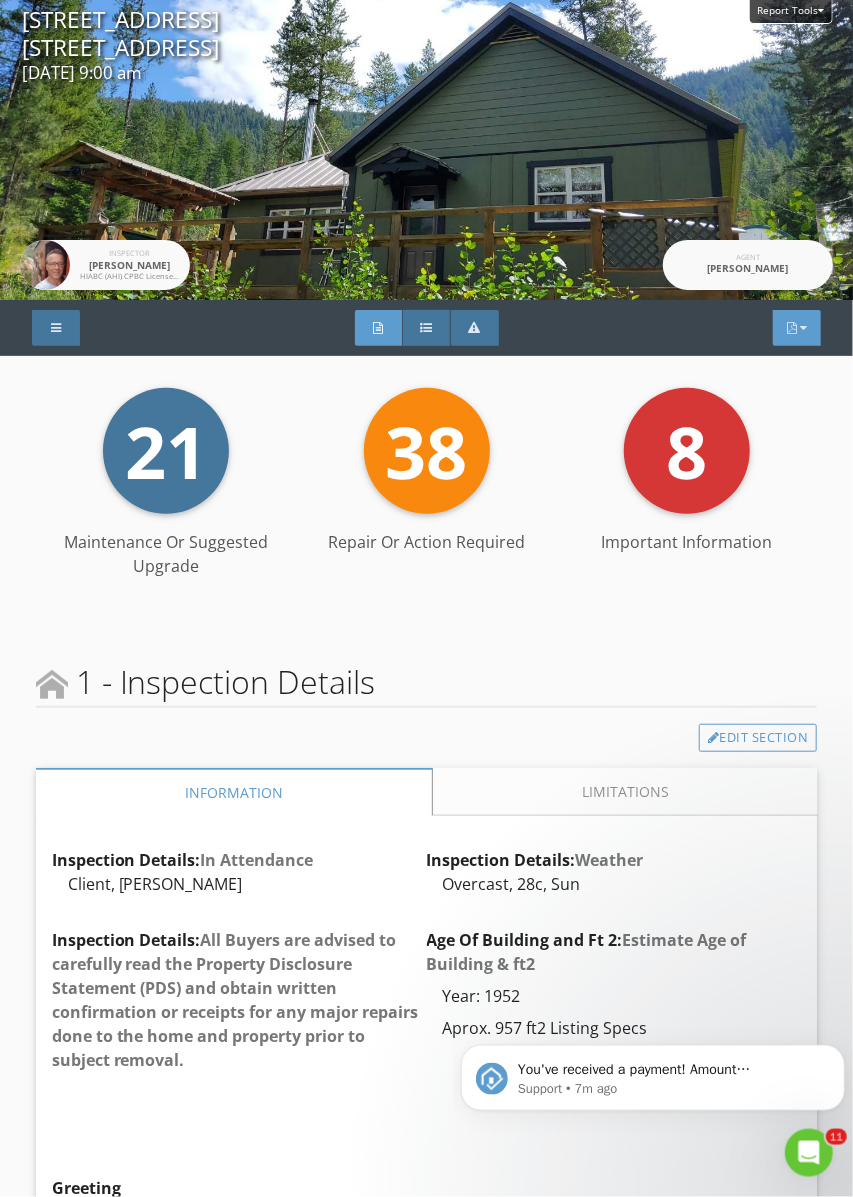 click on "PDF" at bounding box center (797, 328) 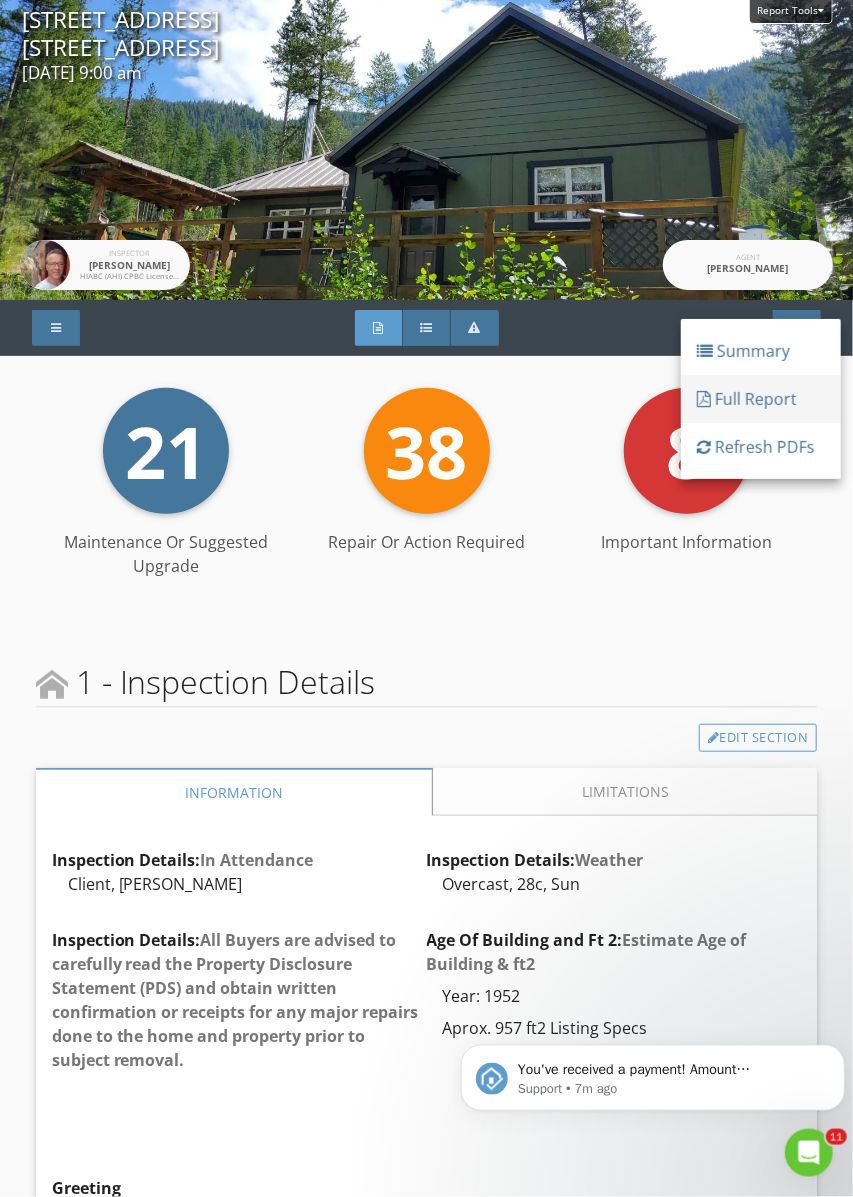 click on "Full Report" at bounding box center [761, 399] 